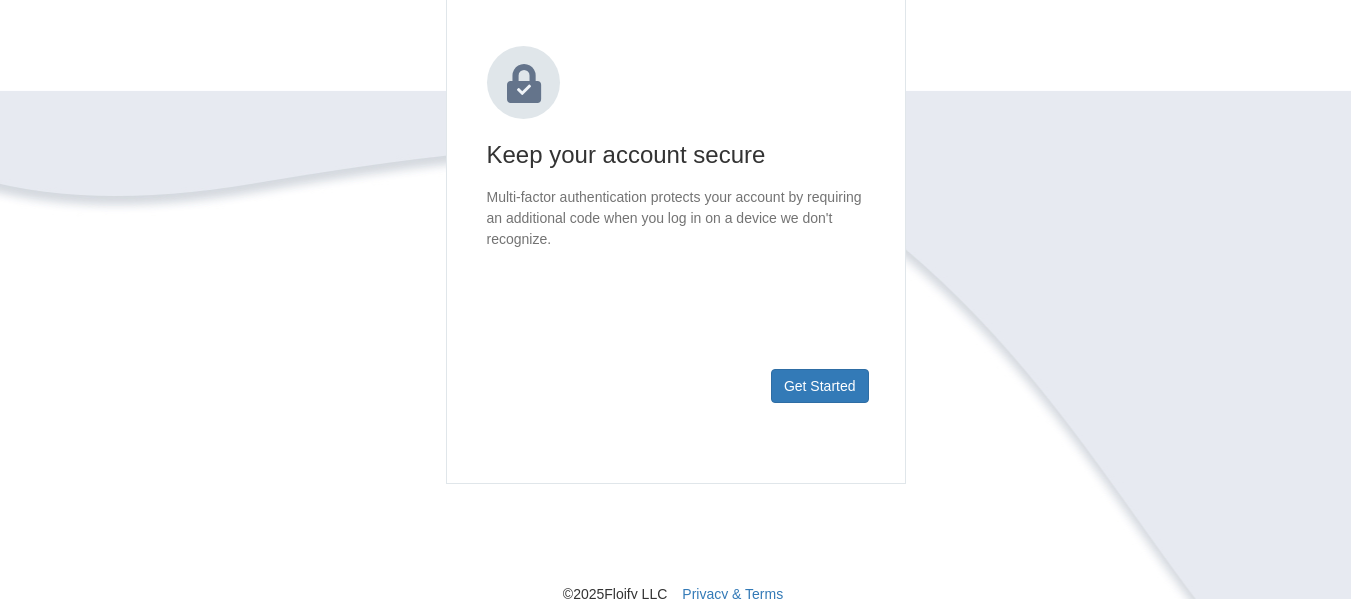 scroll, scrollTop: 253, scrollLeft: 0, axis: vertical 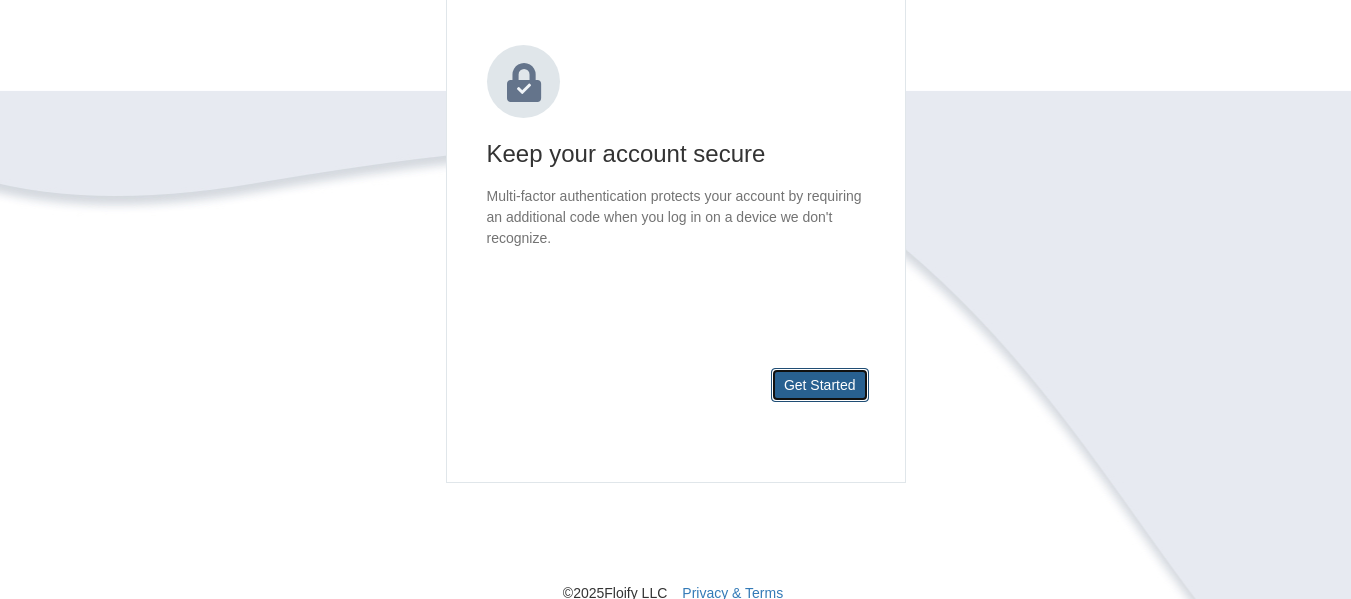click on "Get Started" at bounding box center (820, 385) 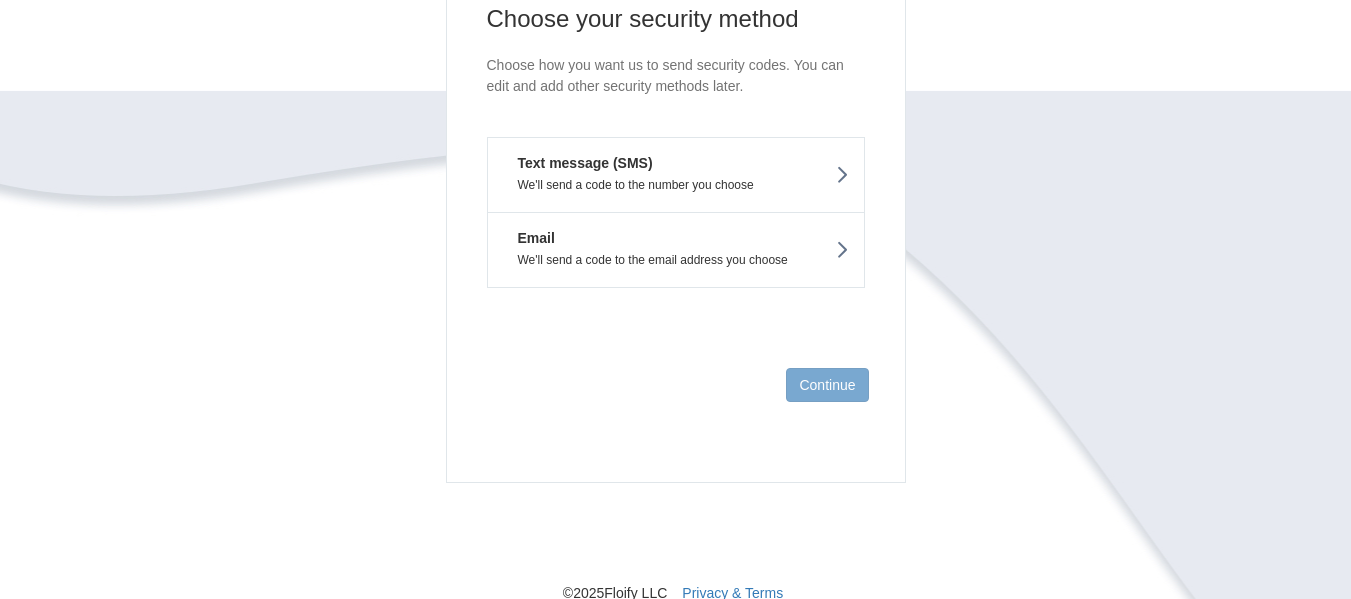 click on "Text message (SMS) We'll send a code to the number you choose" at bounding box center (676, 174) 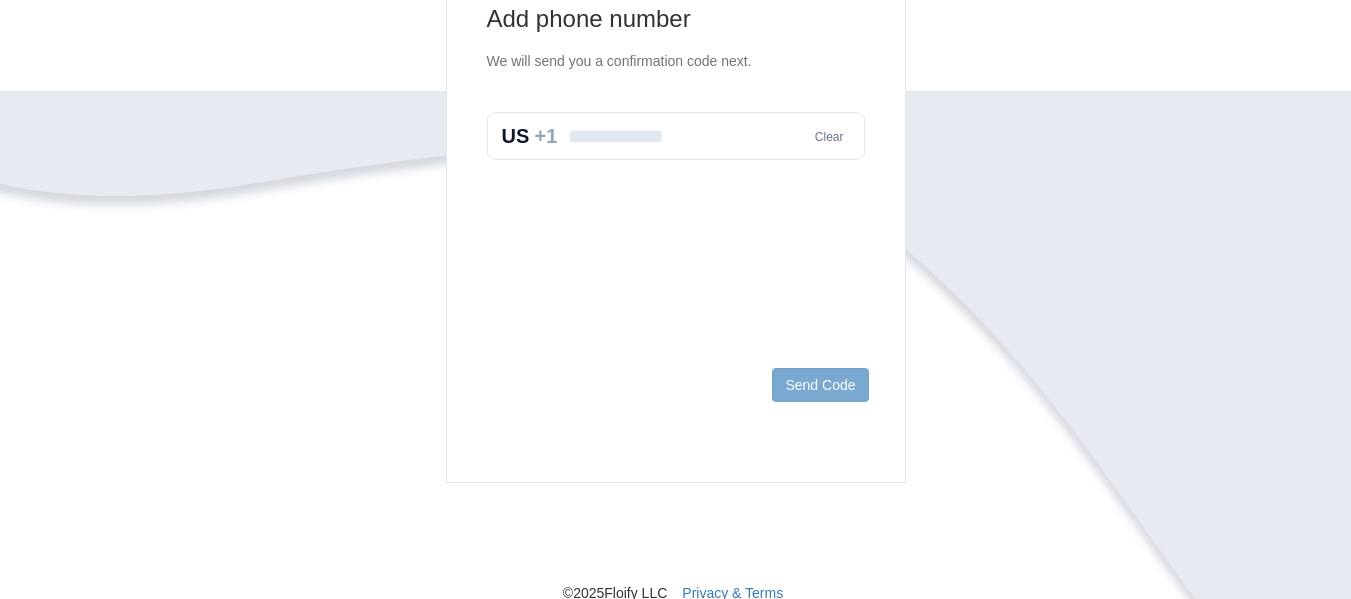 click at bounding box center (676, 136) 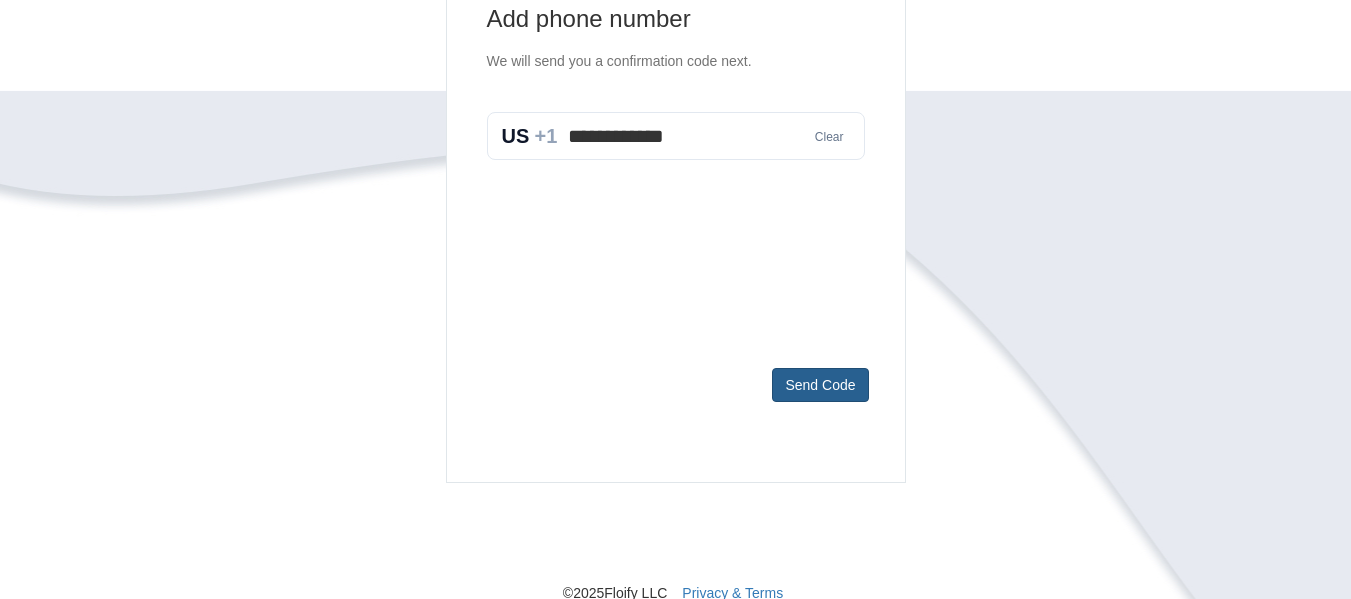 type on "**********" 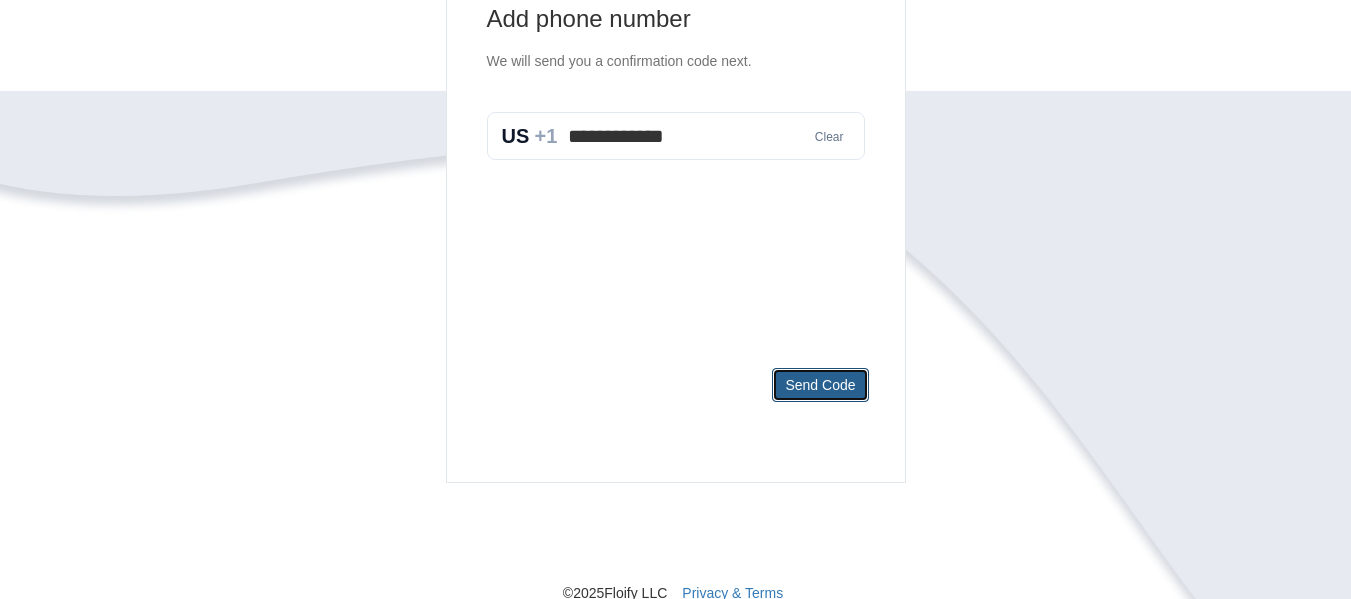click on "Send Code" at bounding box center [820, 385] 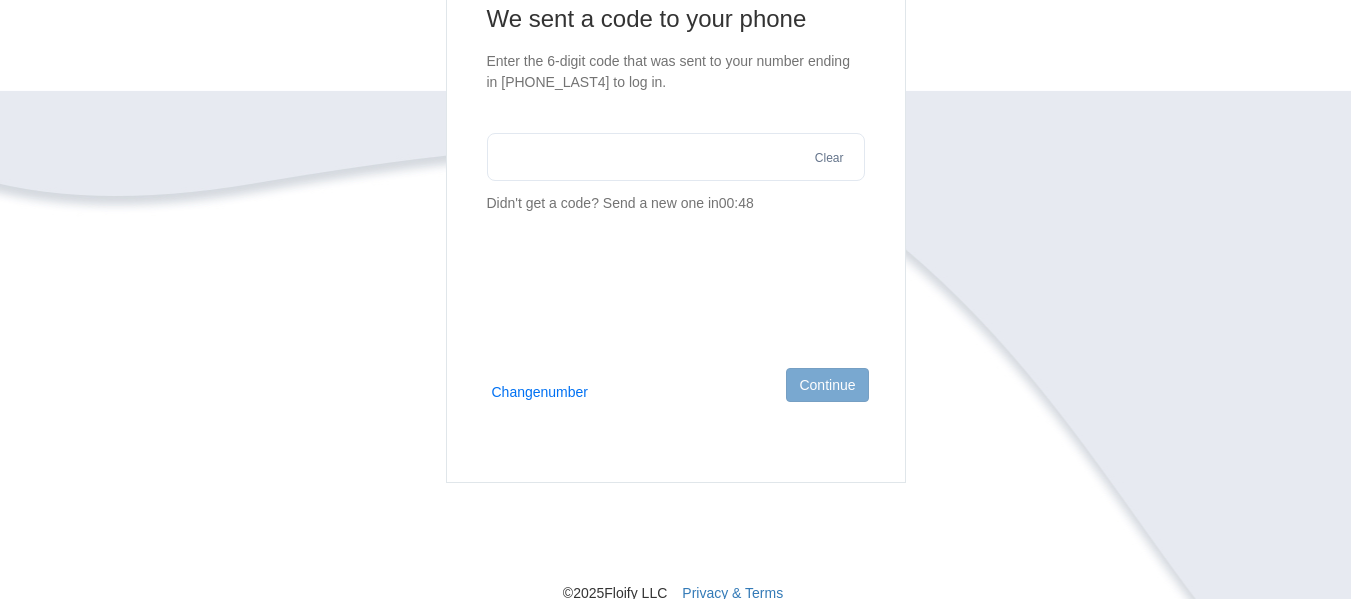 click at bounding box center [676, 157] 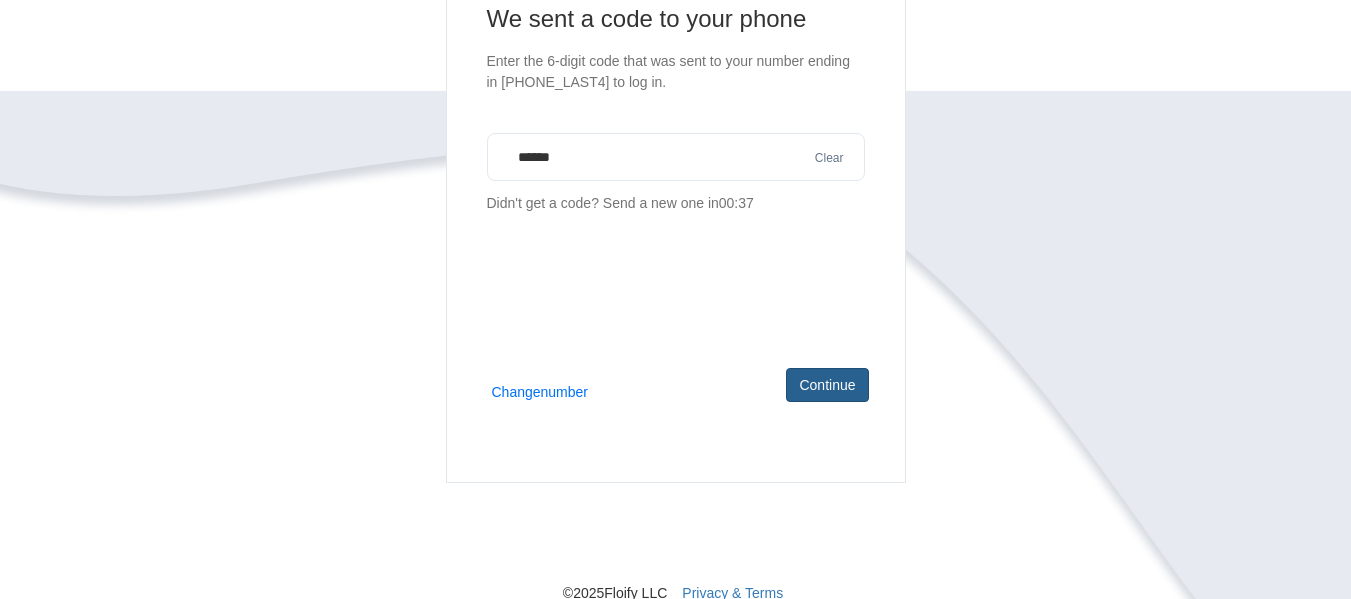 type on "******" 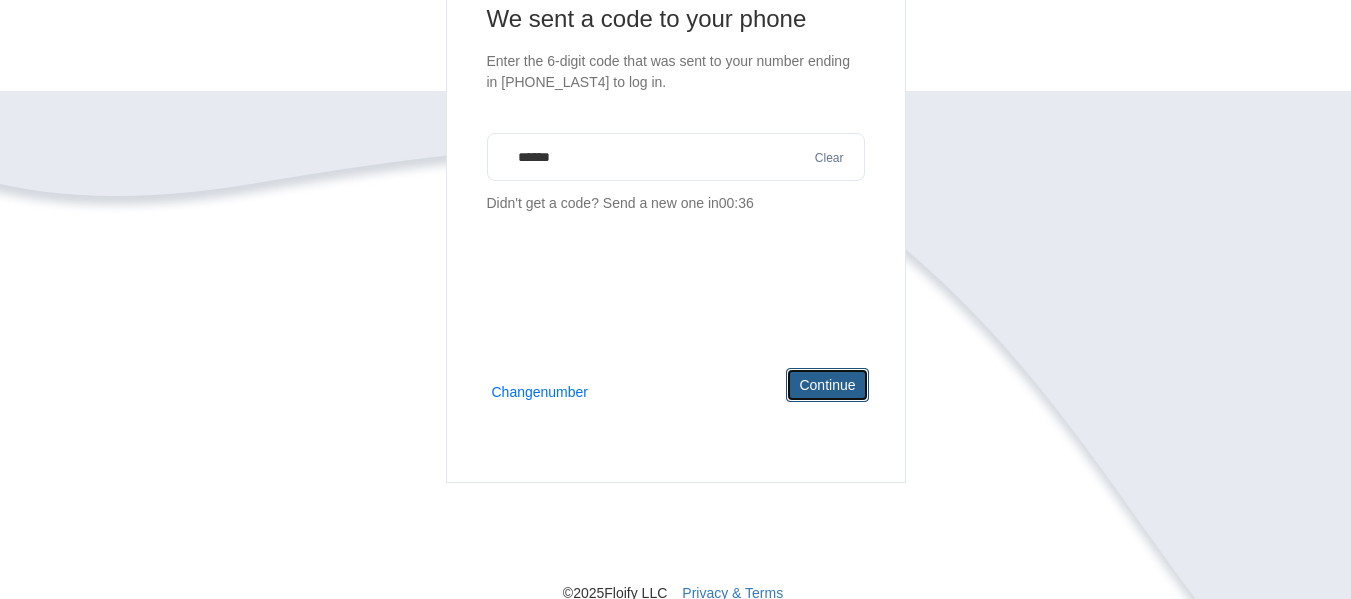 click on "Continue" at bounding box center [827, 385] 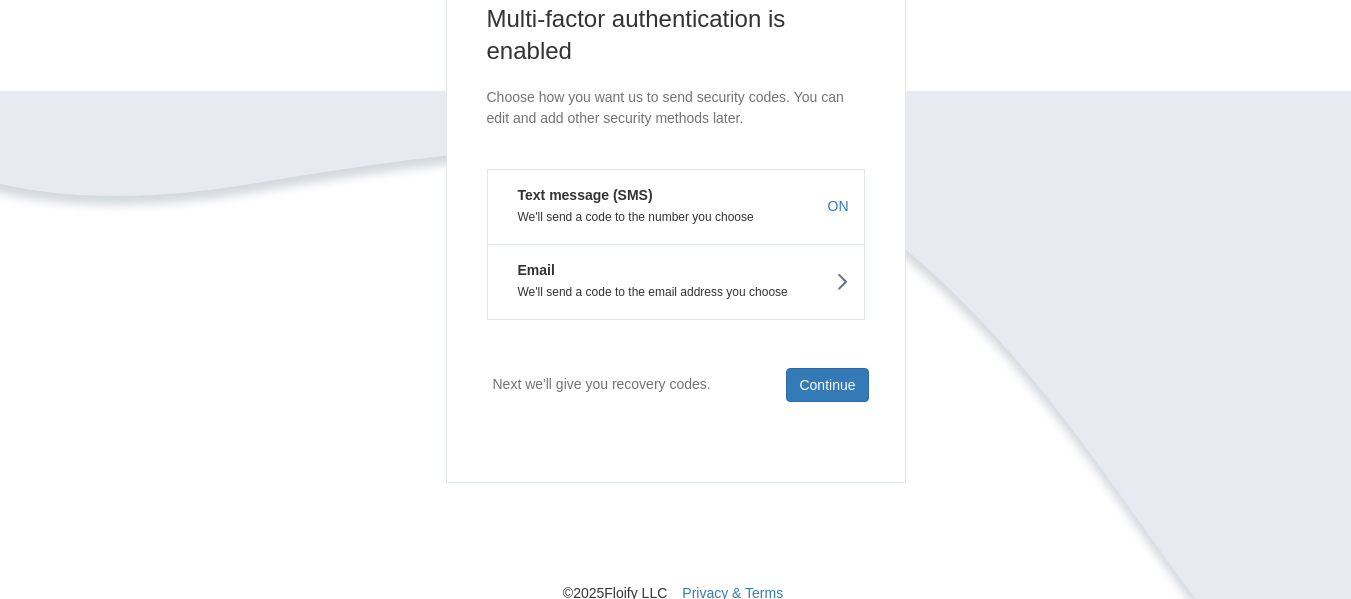 click at bounding box center [842, 282] 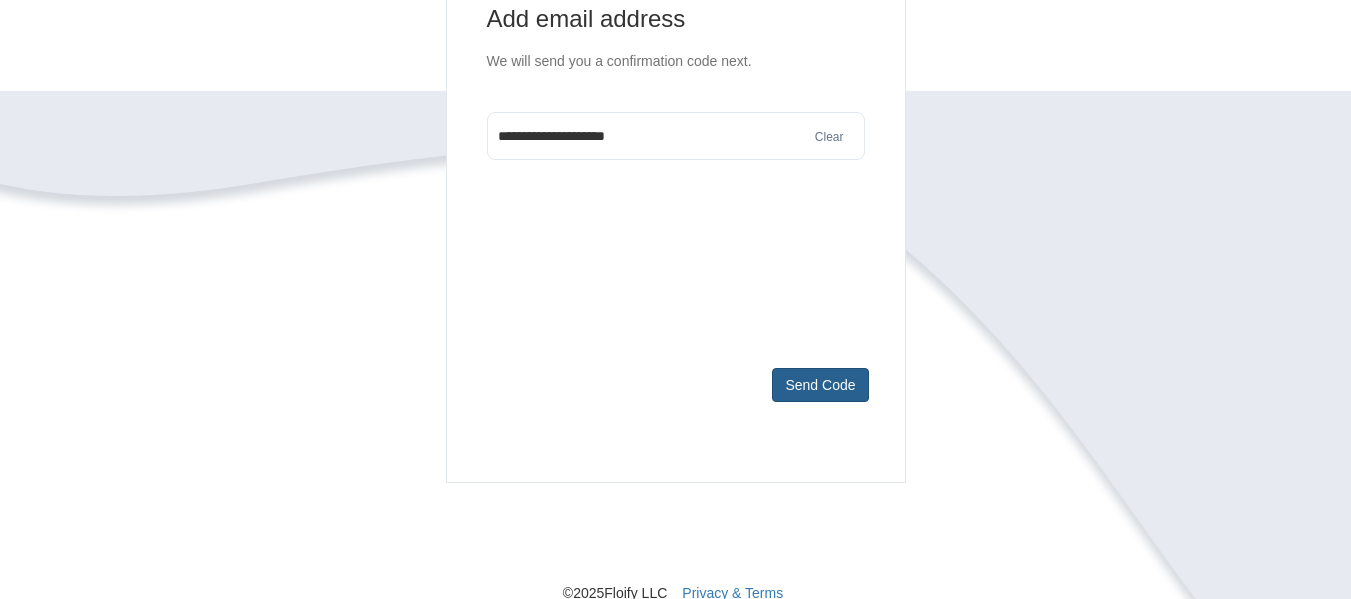 type on "**********" 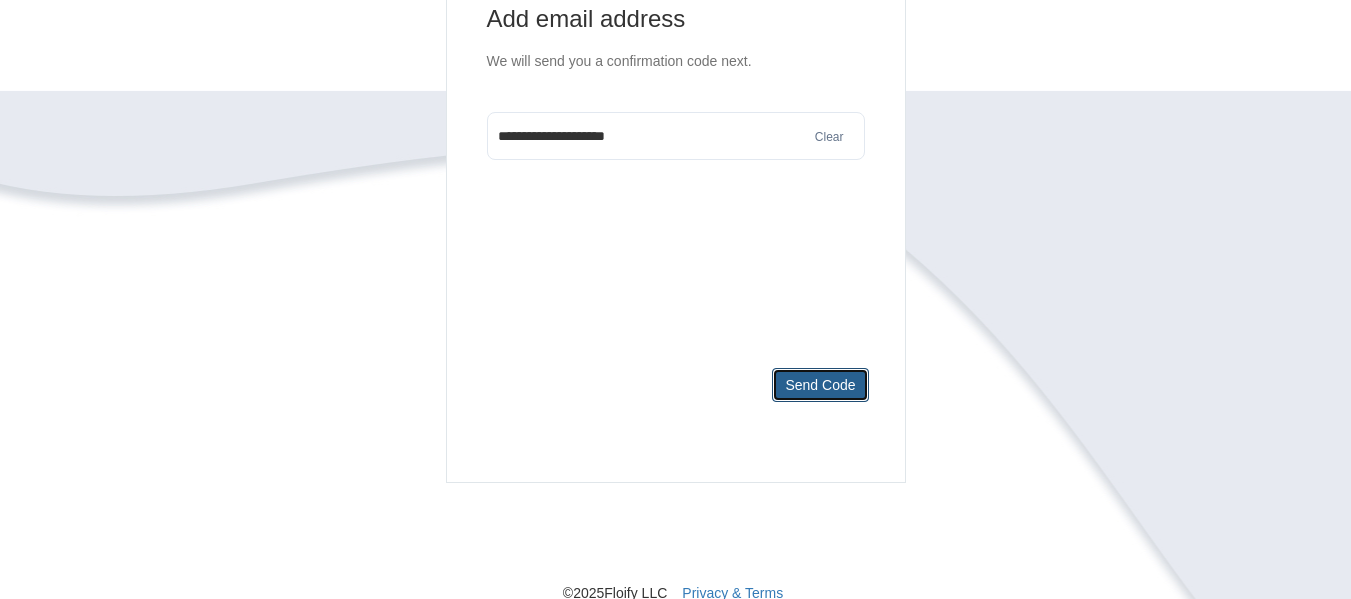 click on "Send Code" at bounding box center (820, 385) 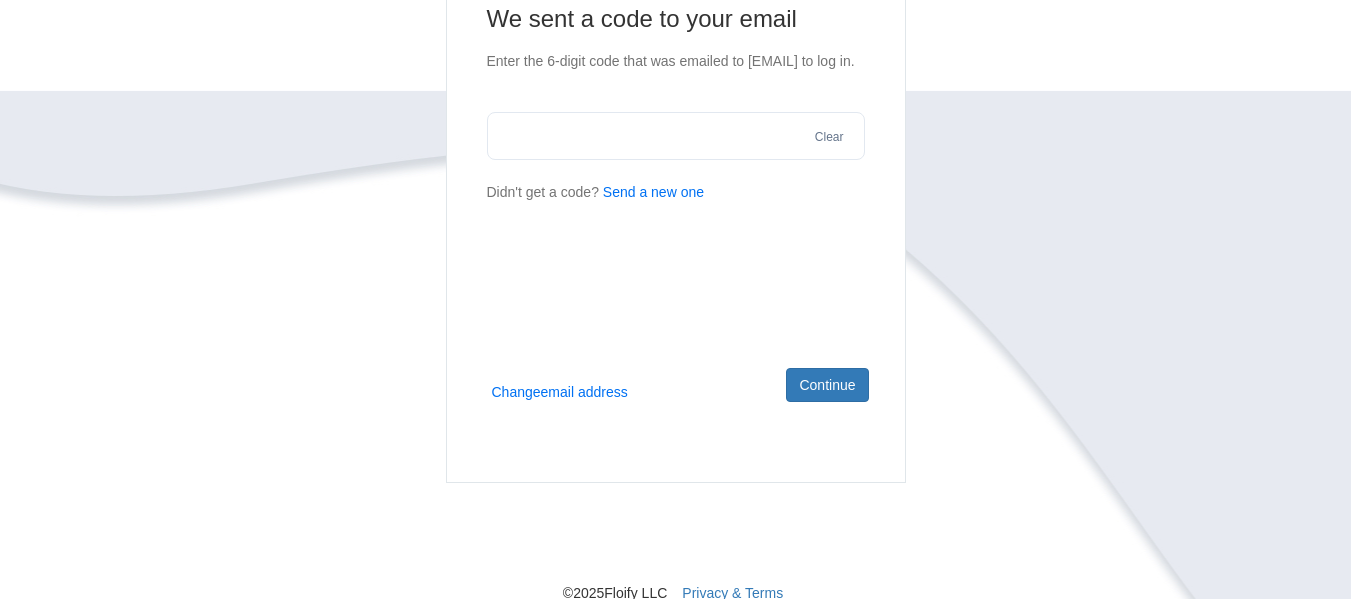 click at bounding box center [676, 136] 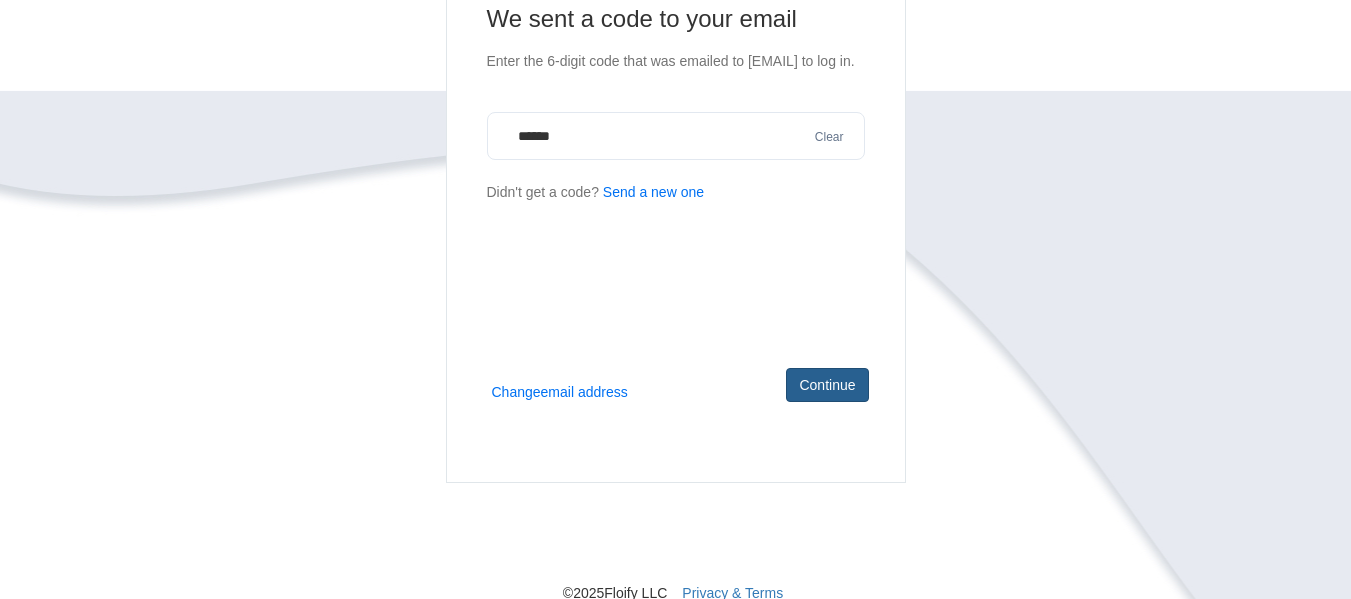 type on "******" 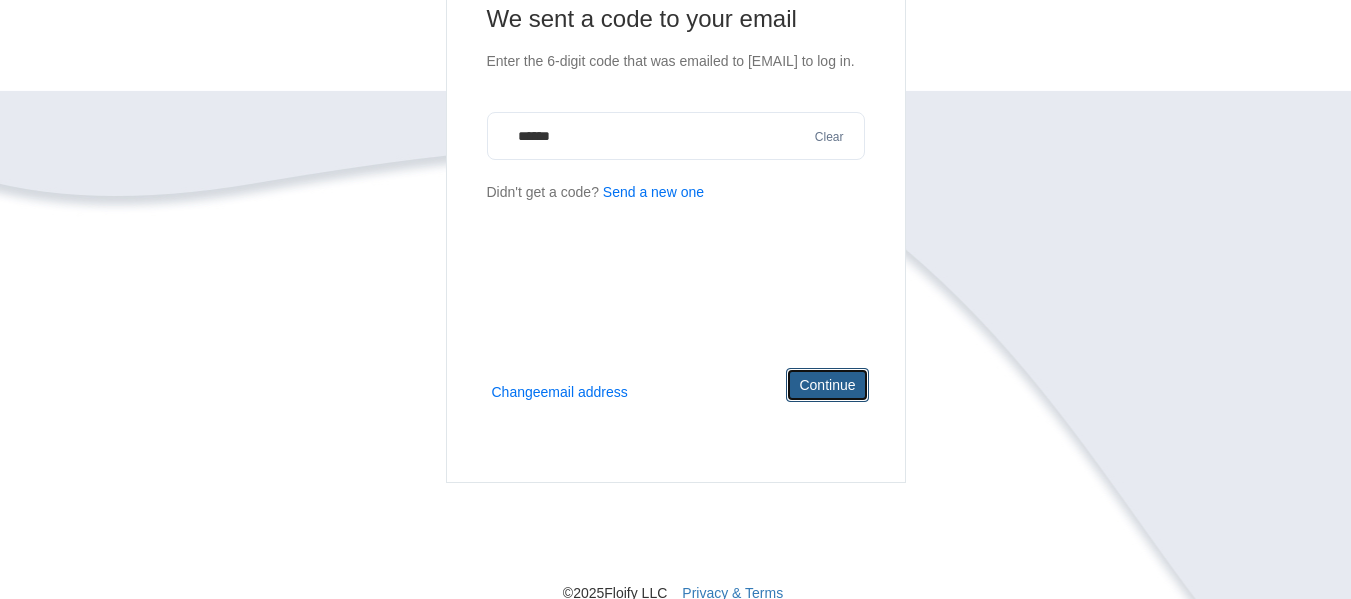 click on "Continue" at bounding box center (827, 385) 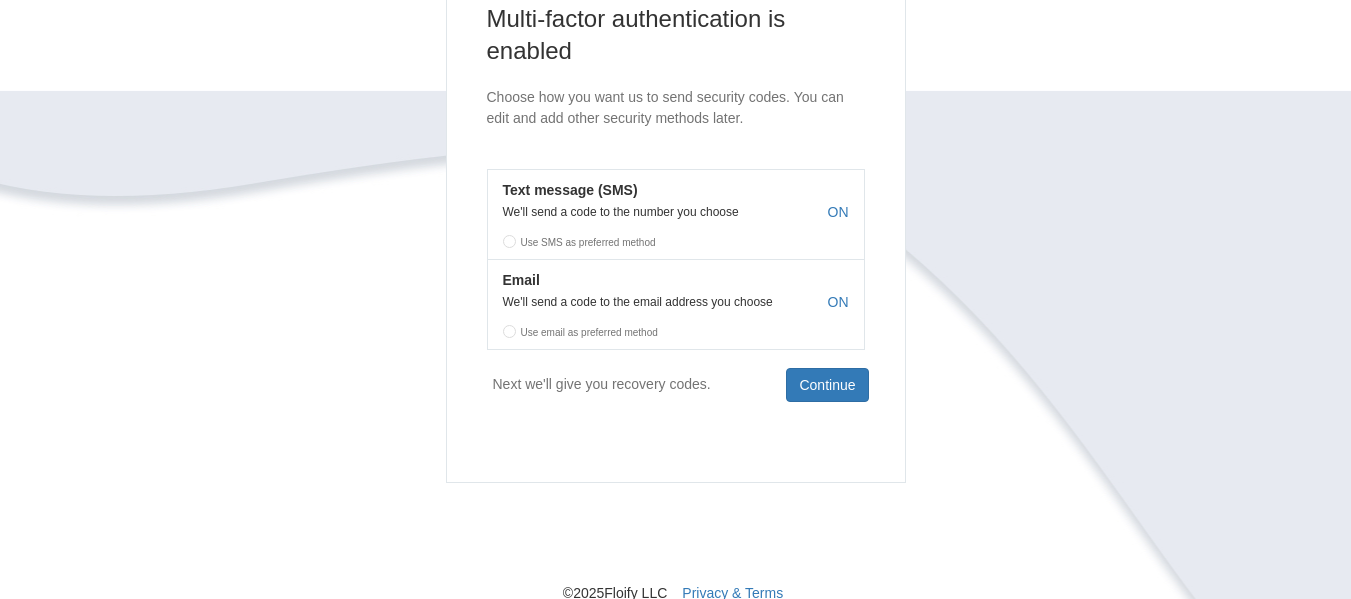 click on "Use SMS as preferred method" at bounding box center [676, 239] 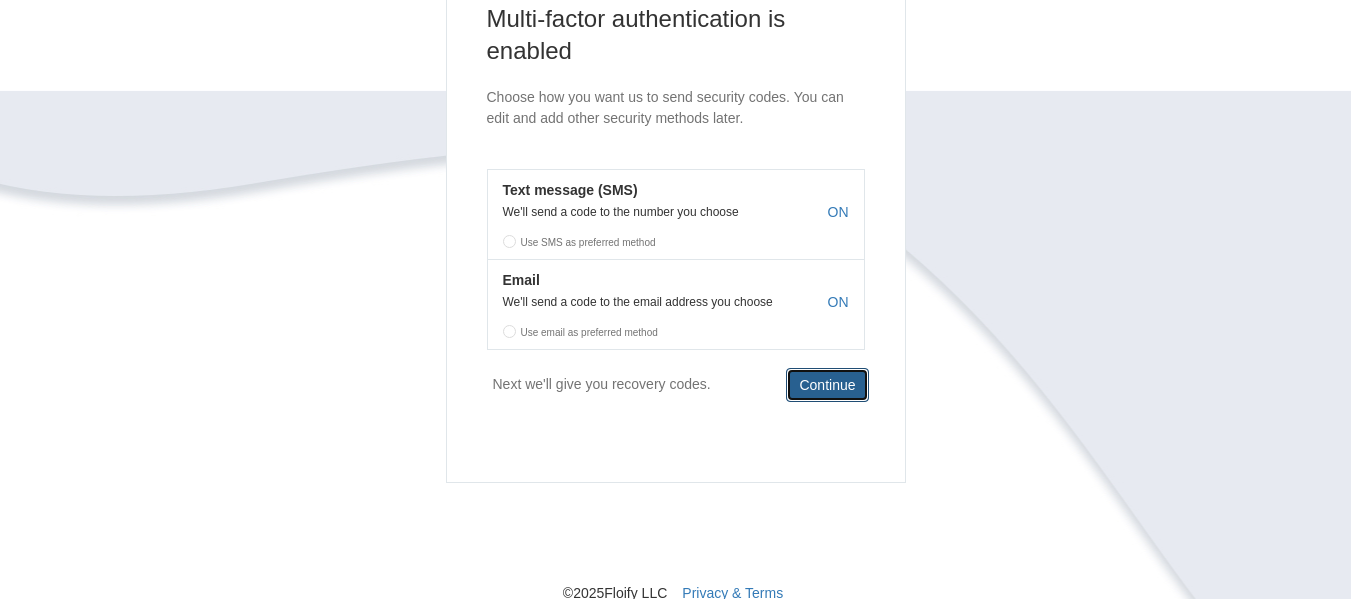 click on "Continue" at bounding box center [827, 385] 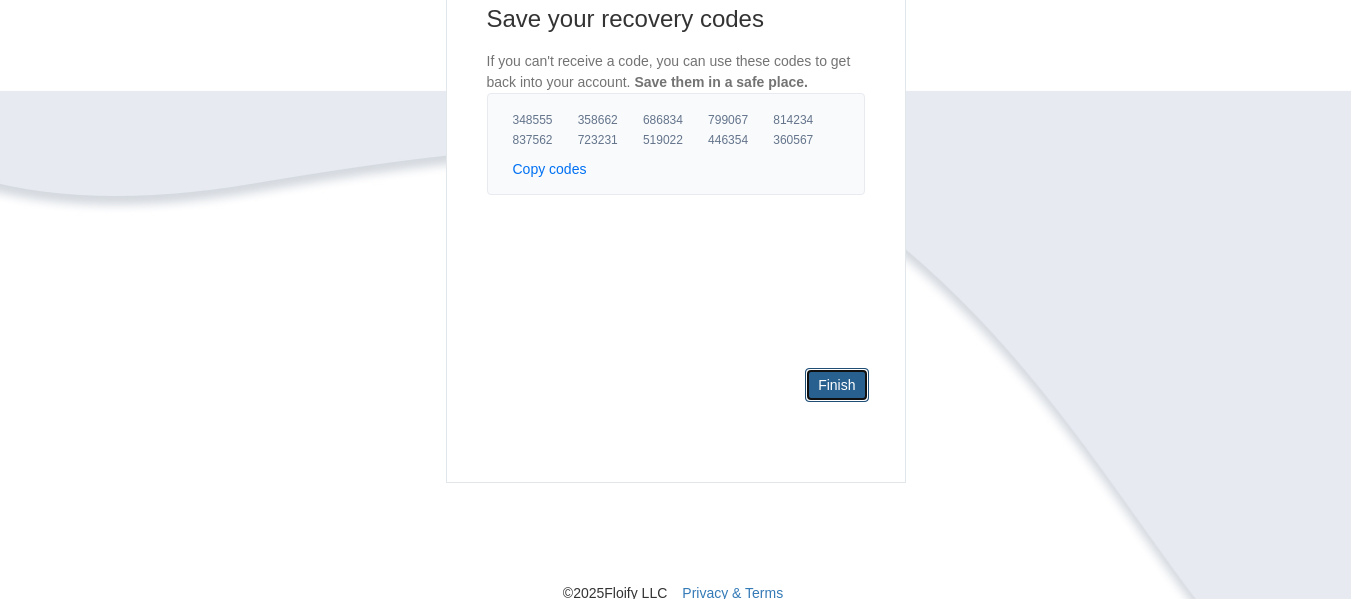 click on "Finish" at bounding box center [836, 385] 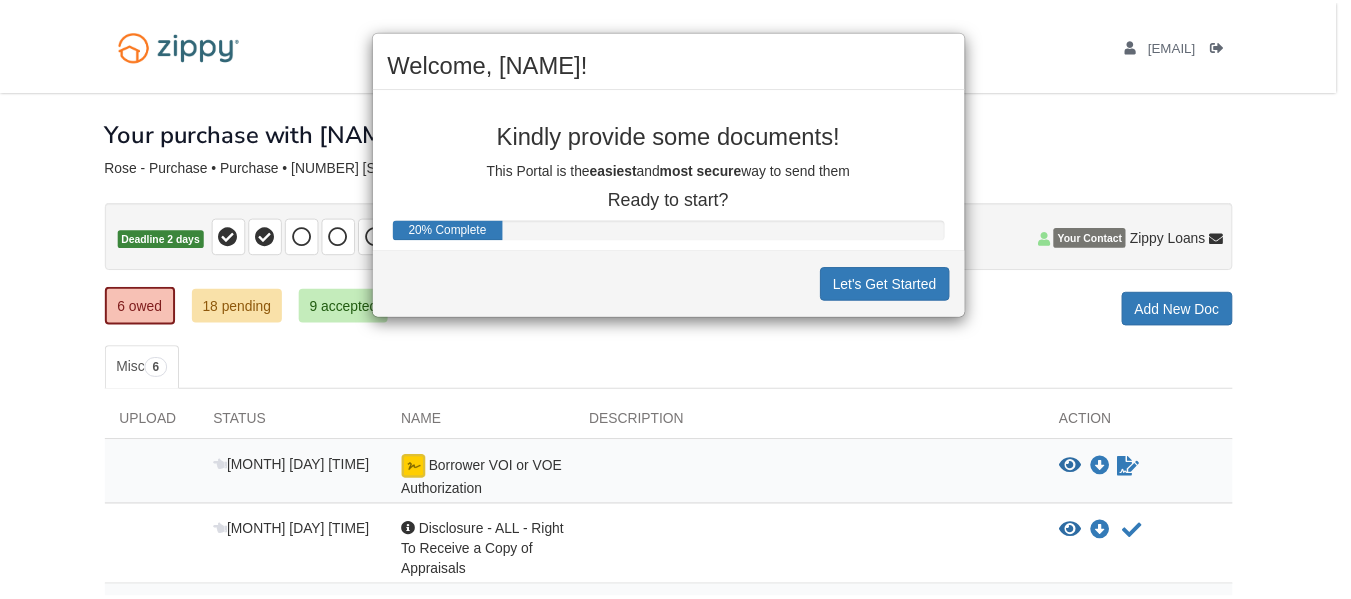scroll, scrollTop: 0, scrollLeft: 0, axis: both 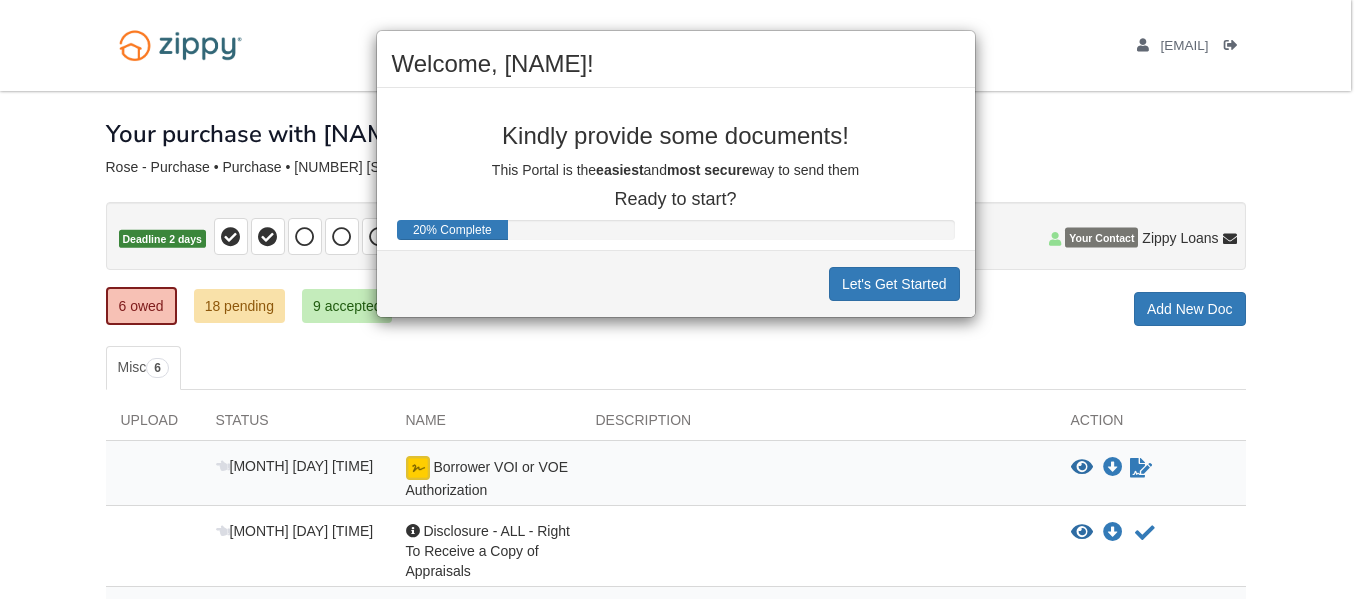 click on "Welcome, Jonathan!
Kindly provide some documents!
This Portal is the  easiest  and  most secure  way to send
them
Ready to start?
20% Complete
Let's Get Started" at bounding box center (683, 299) 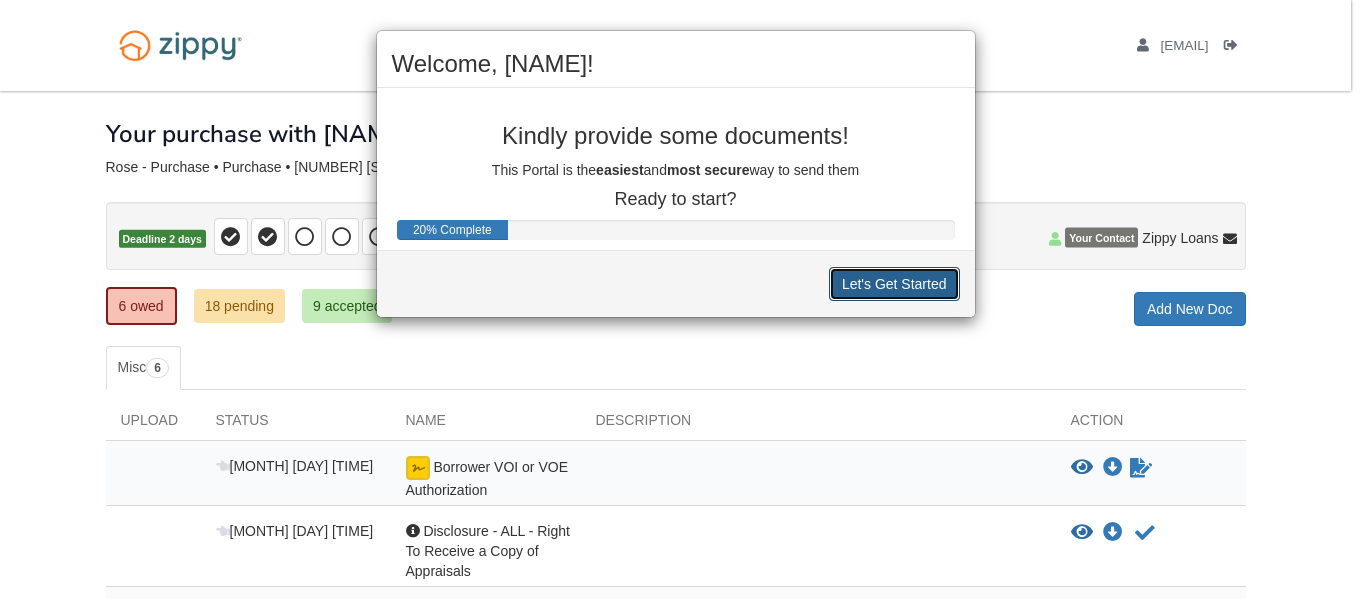 click on "Let's Get Started" at bounding box center (894, 284) 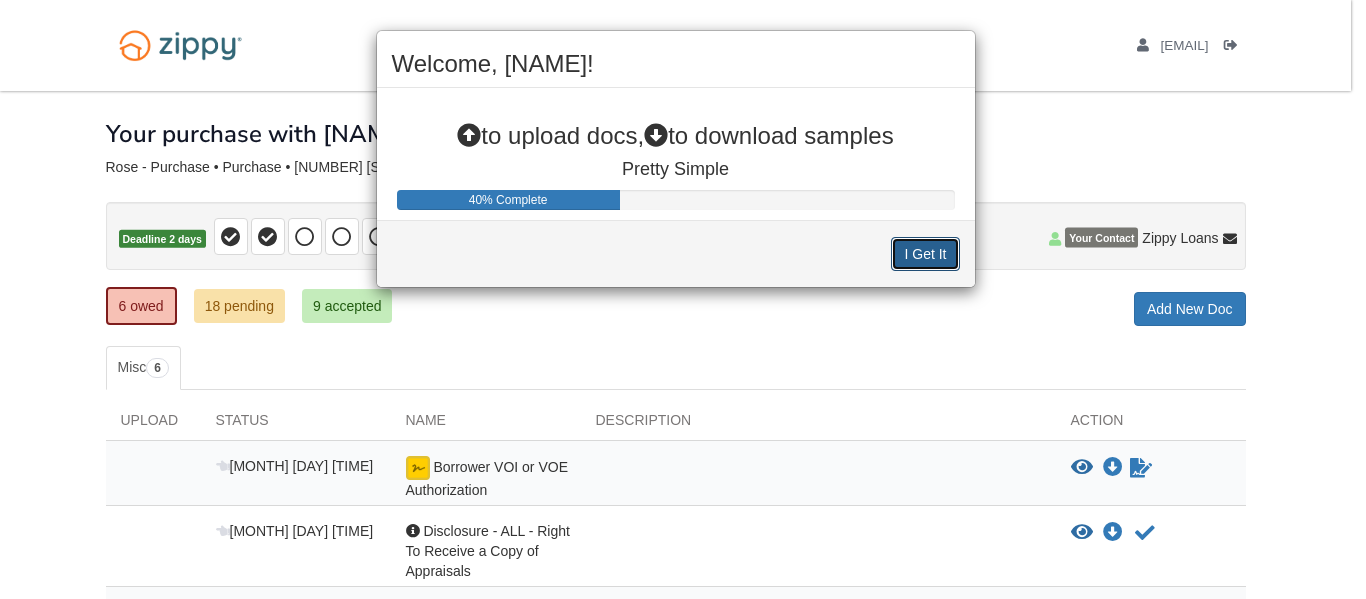click on "I Get It" at bounding box center [925, 254] 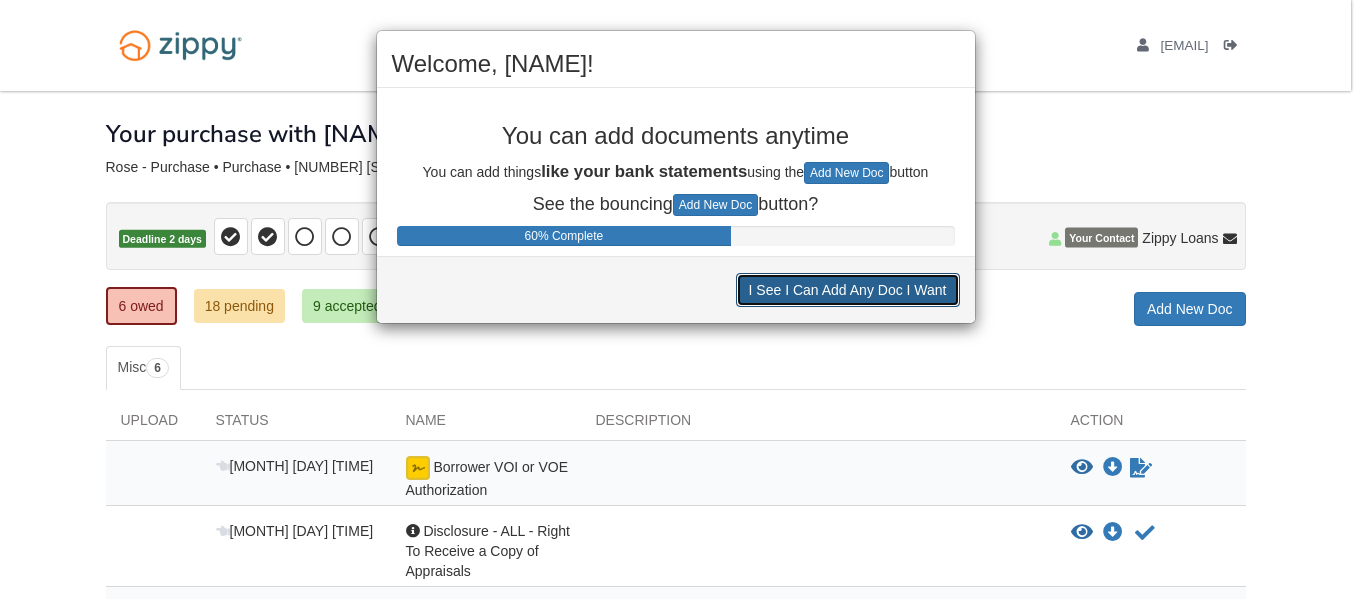 click on "I See I Can Add Any Doc I Want" at bounding box center (848, 290) 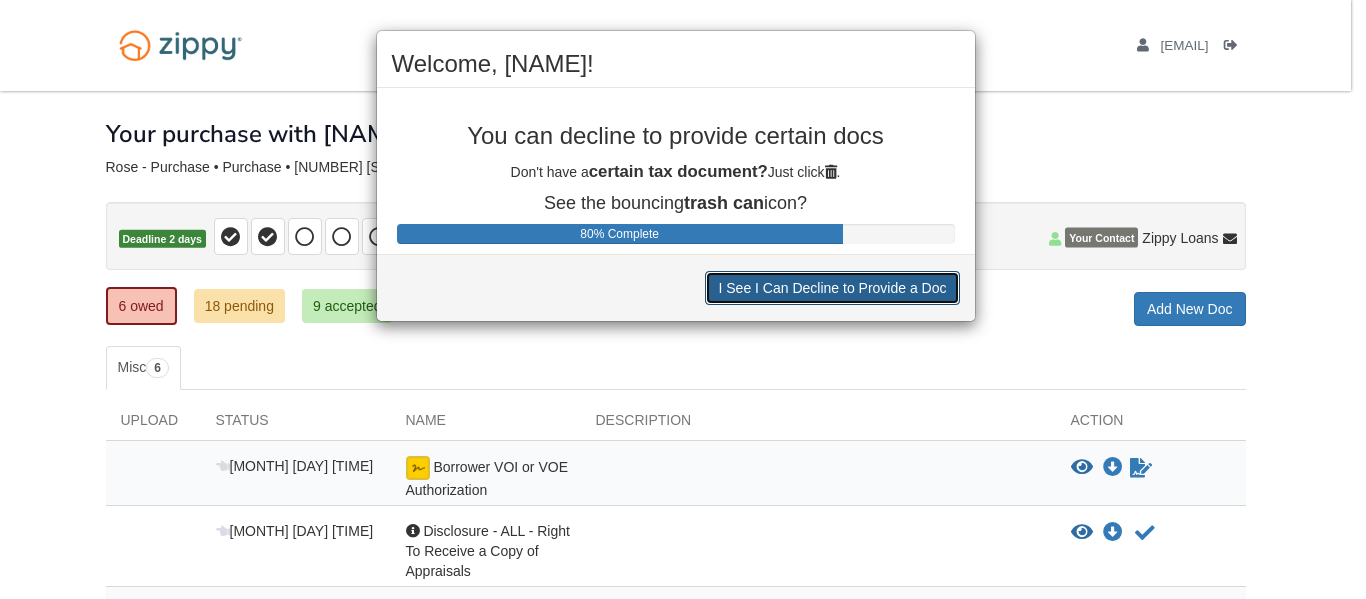 click on "I See I Can Decline to Provide a Doc" at bounding box center (832, 288) 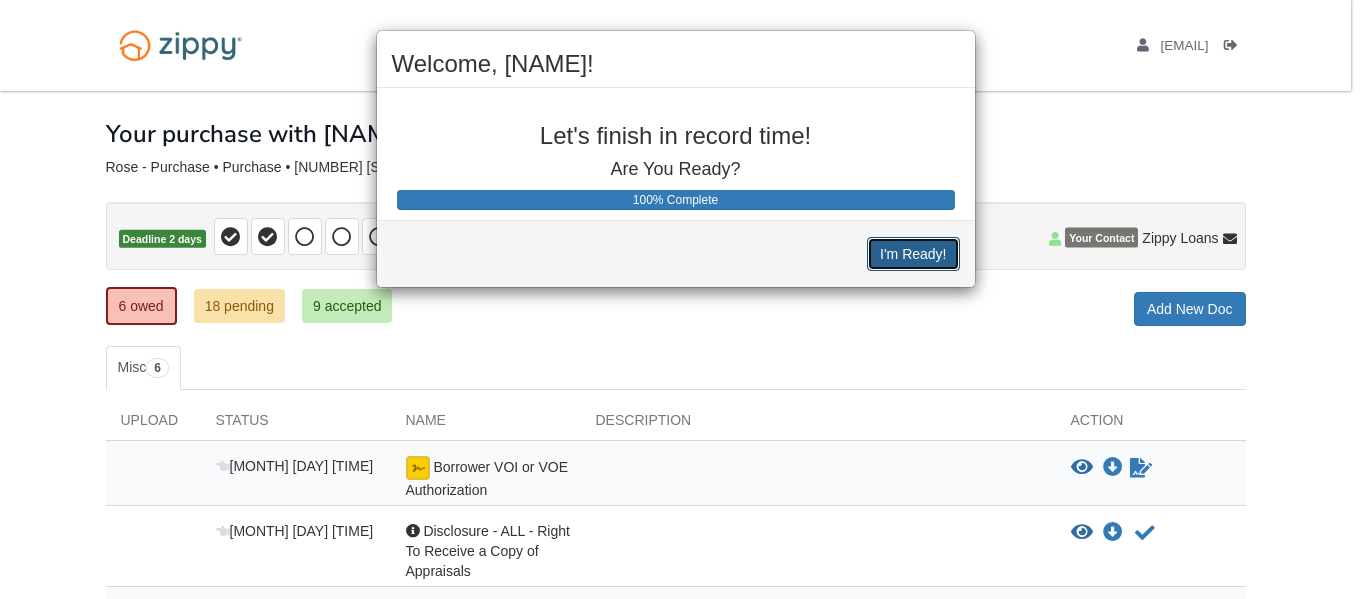 click on "I'm Ready!" at bounding box center [913, 254] 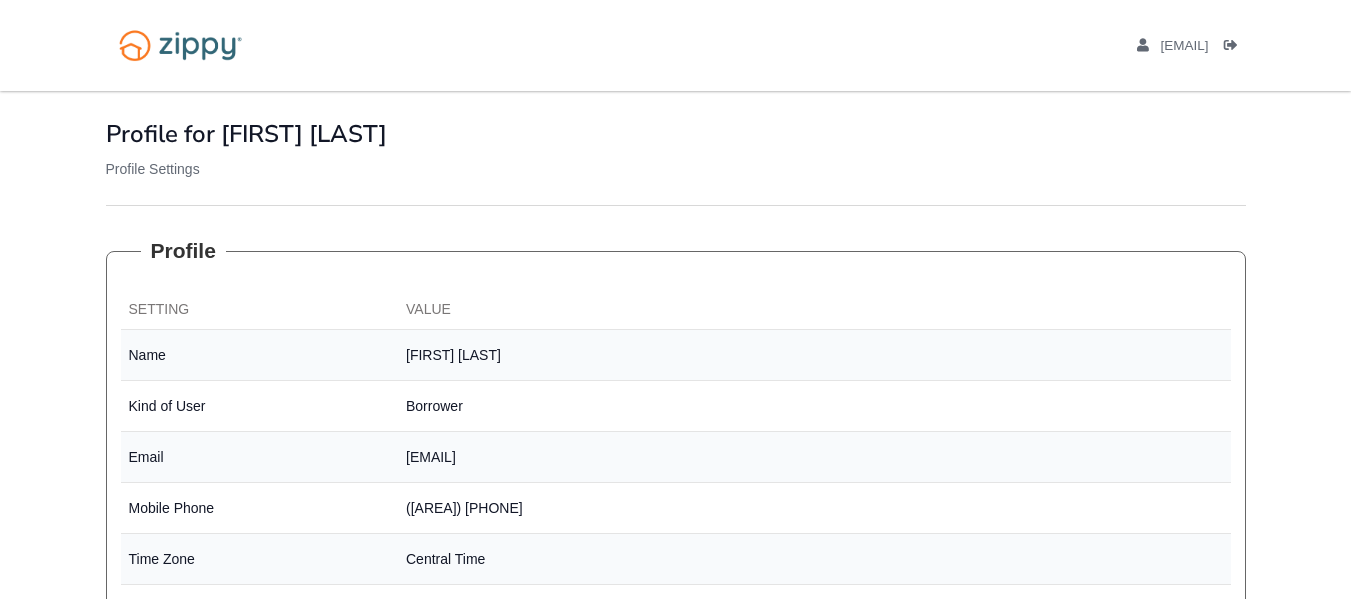 scroll, scrollTop: 0, scrollLeft: 0, axis: both 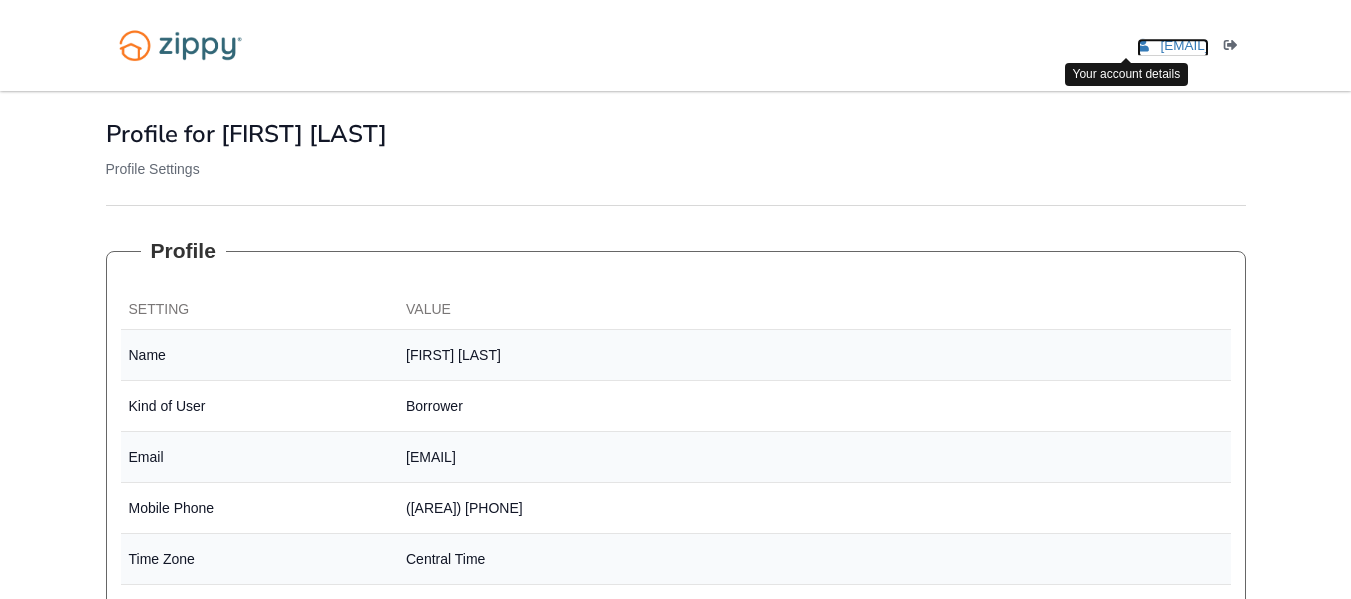 click on "angvroman@gmail.com" at bounding box center [1184, 45] 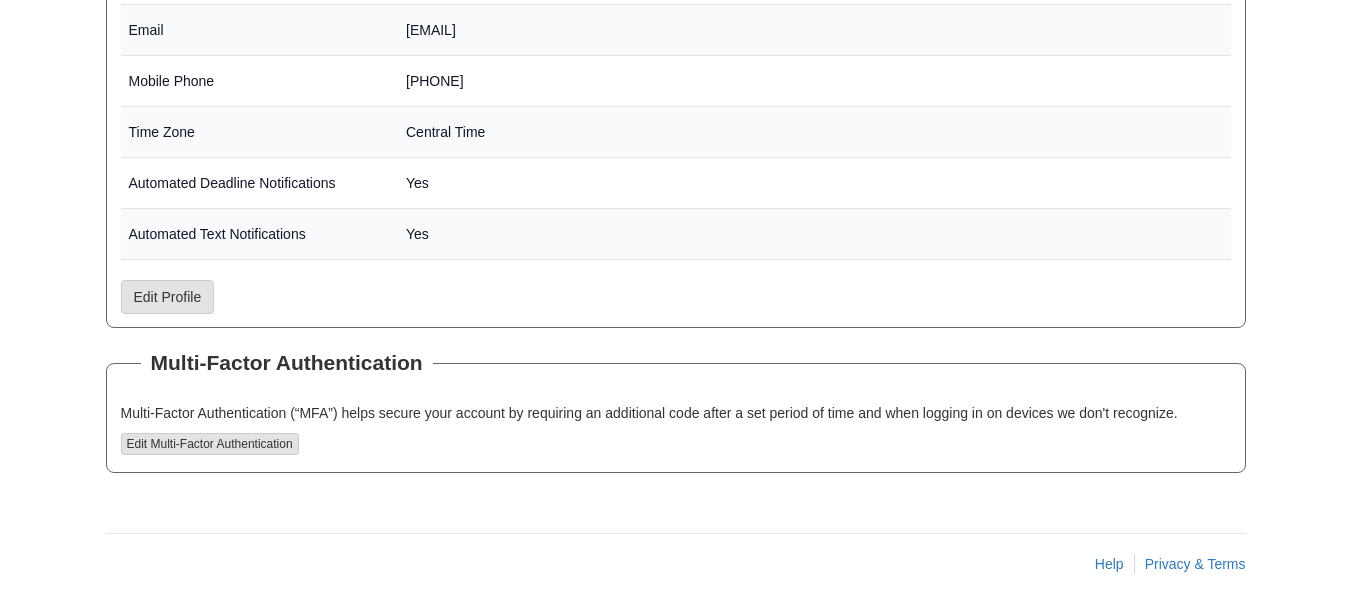 scroll, scrollTop: 442, scrollLeft: 0, axis: vertical 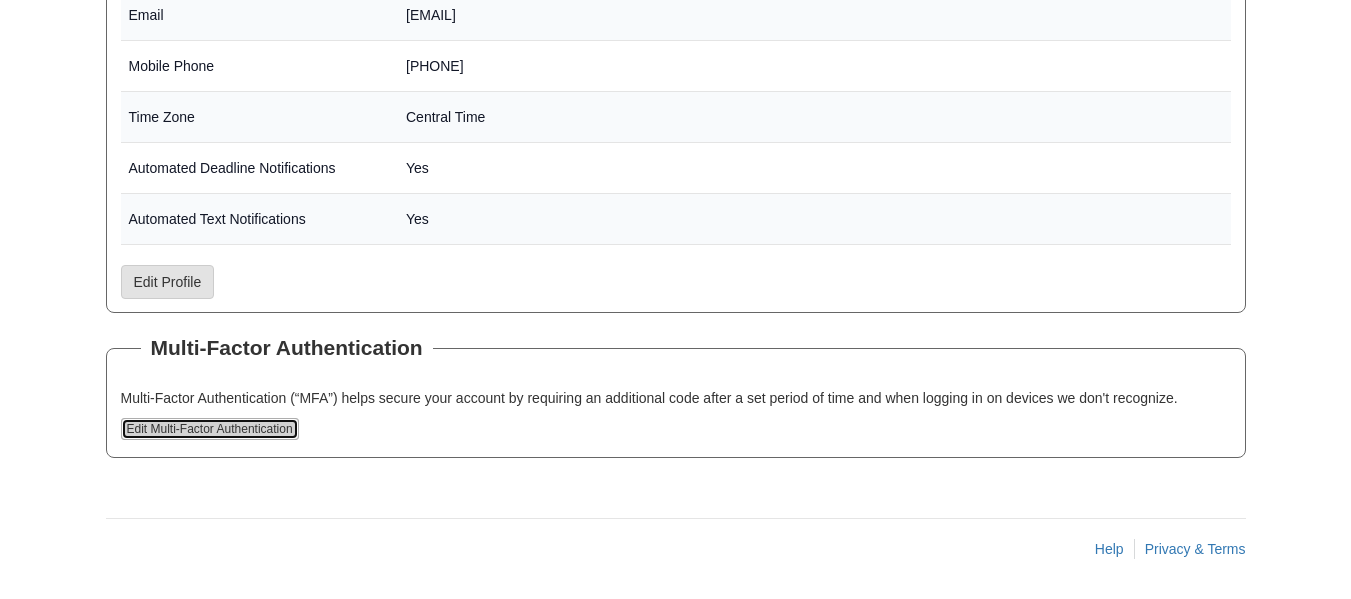 click on "Edit Multi-Factor Authentication" at bounding box center [210, 429] 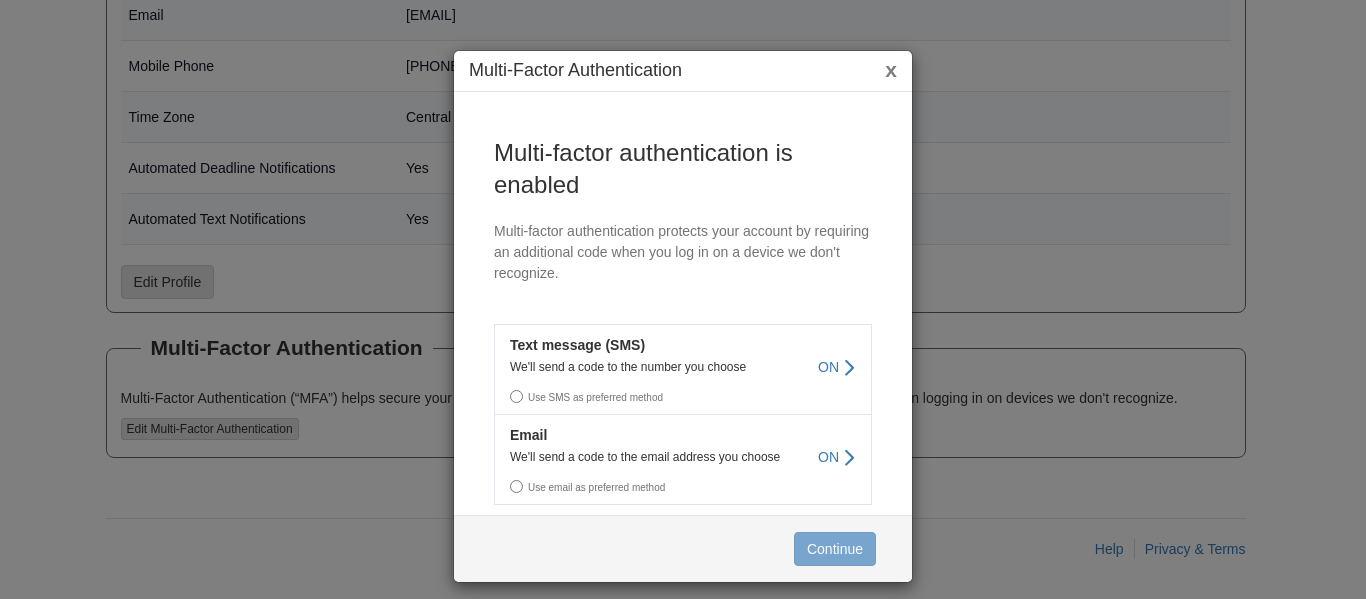 click on "Use SMS as preferred method" at bounding box center [683, 394] 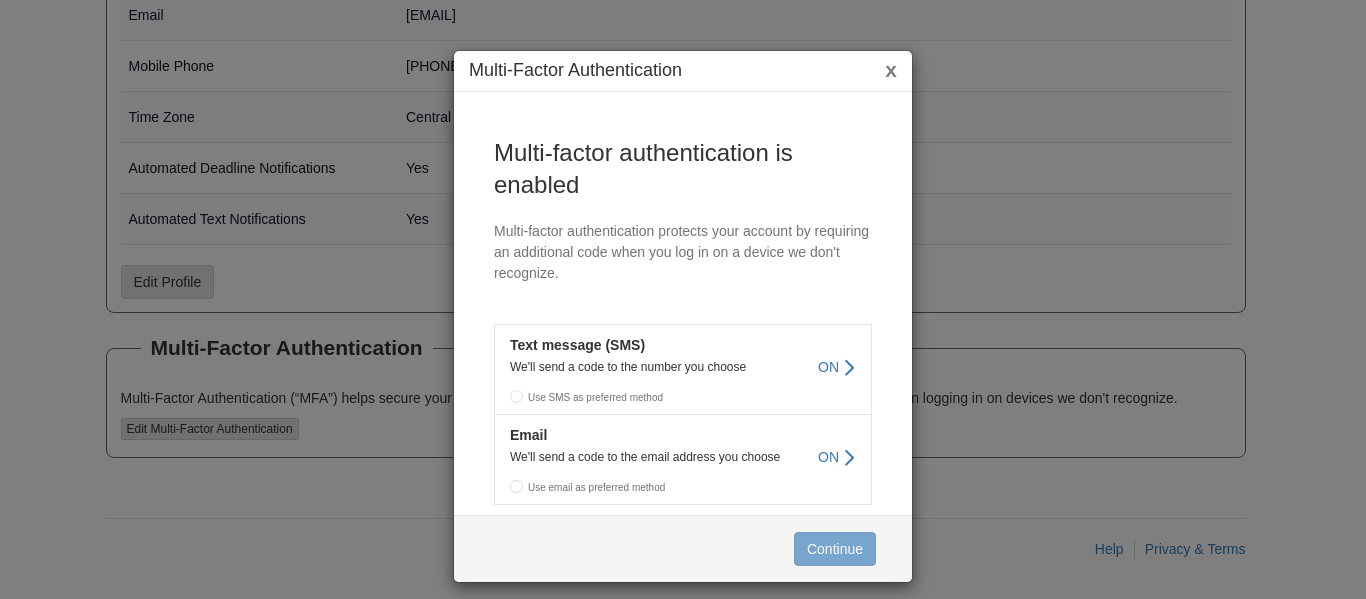 click on "Use SMS as preferred method" at bounding box center (683, 394) 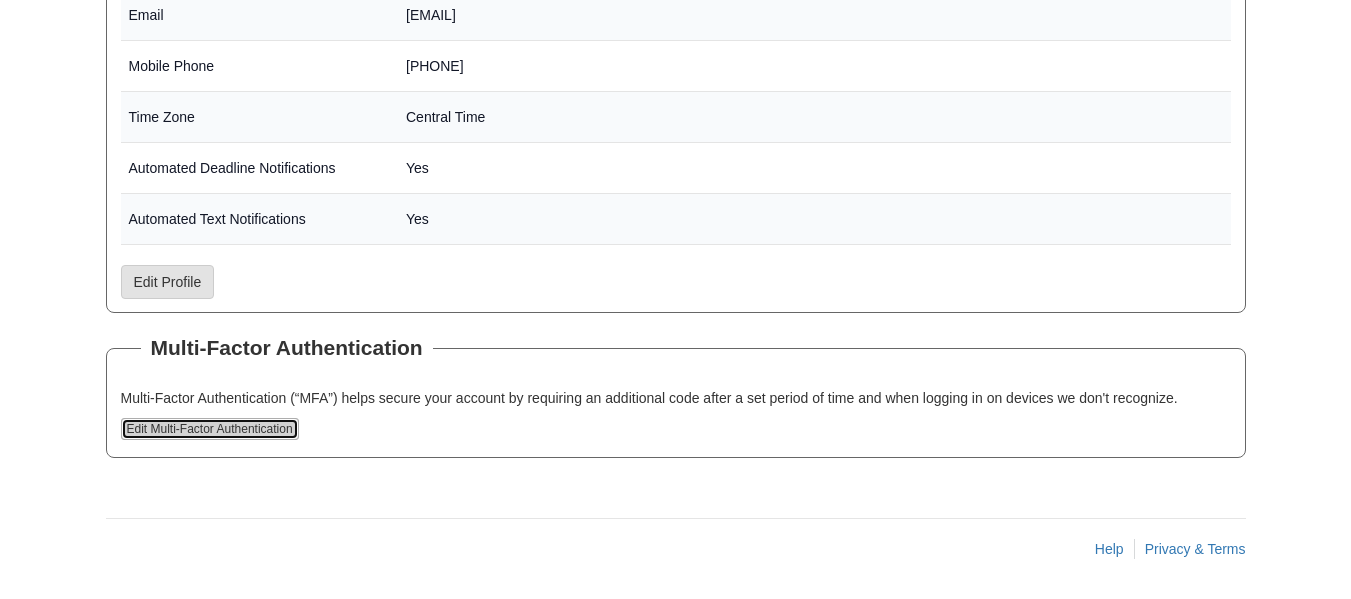 click on "Edit Multi-Factor Authentication" at bounding box center [210, 429] 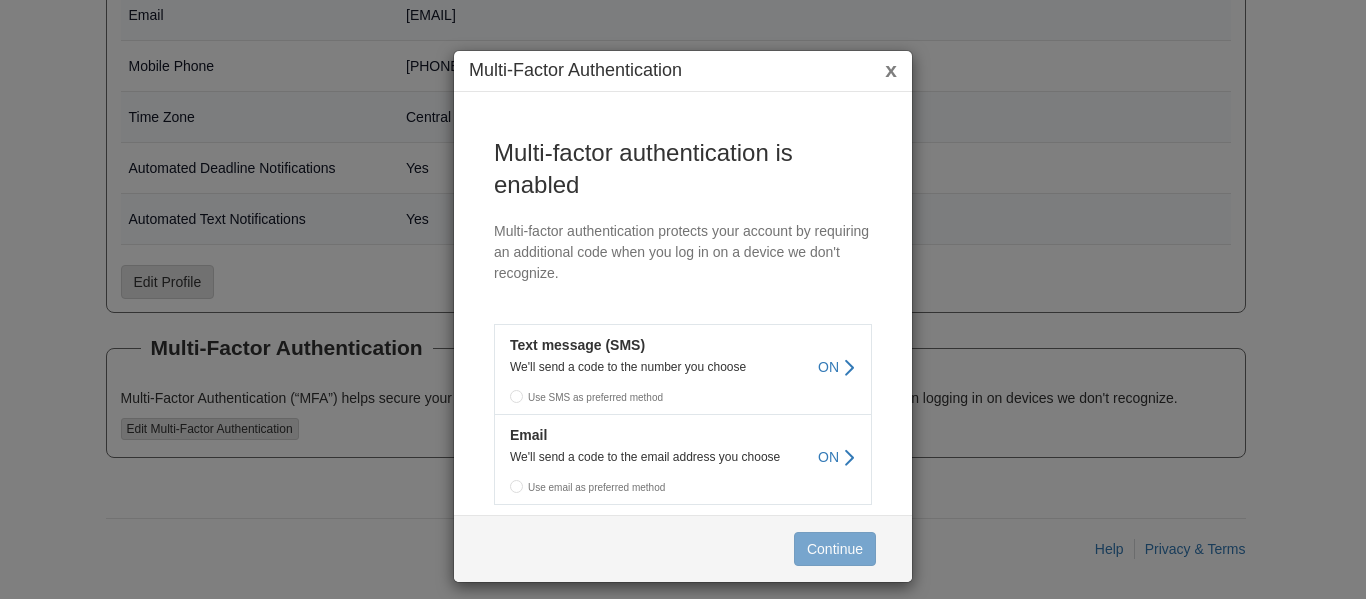 click on "Use email as preferred method" at bounding box center (683, 484) 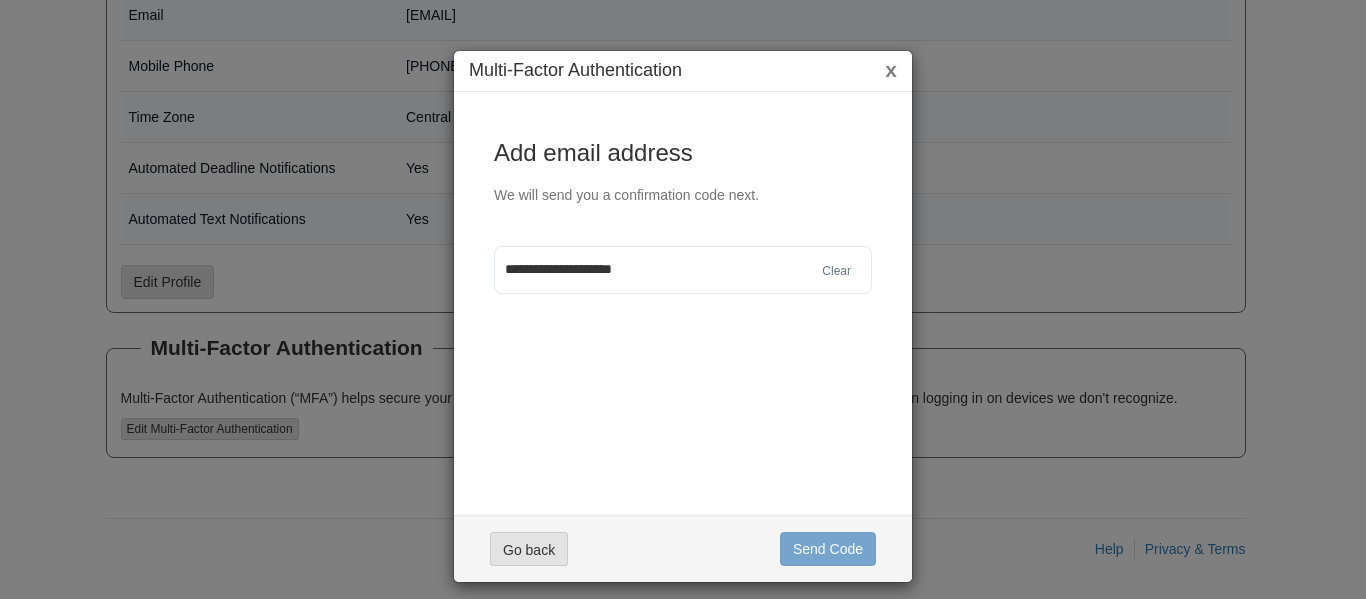 click on "Clear" at bounding box center (836, 271) 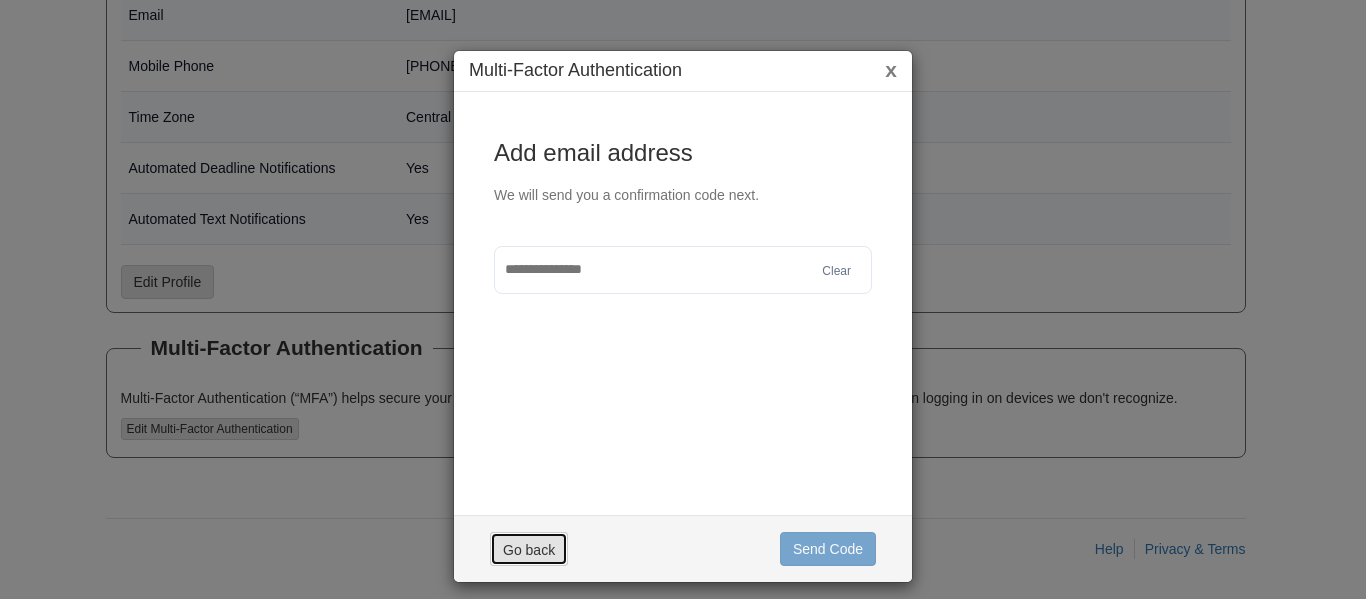 click on "Go back" at bounding box center [529, 549] 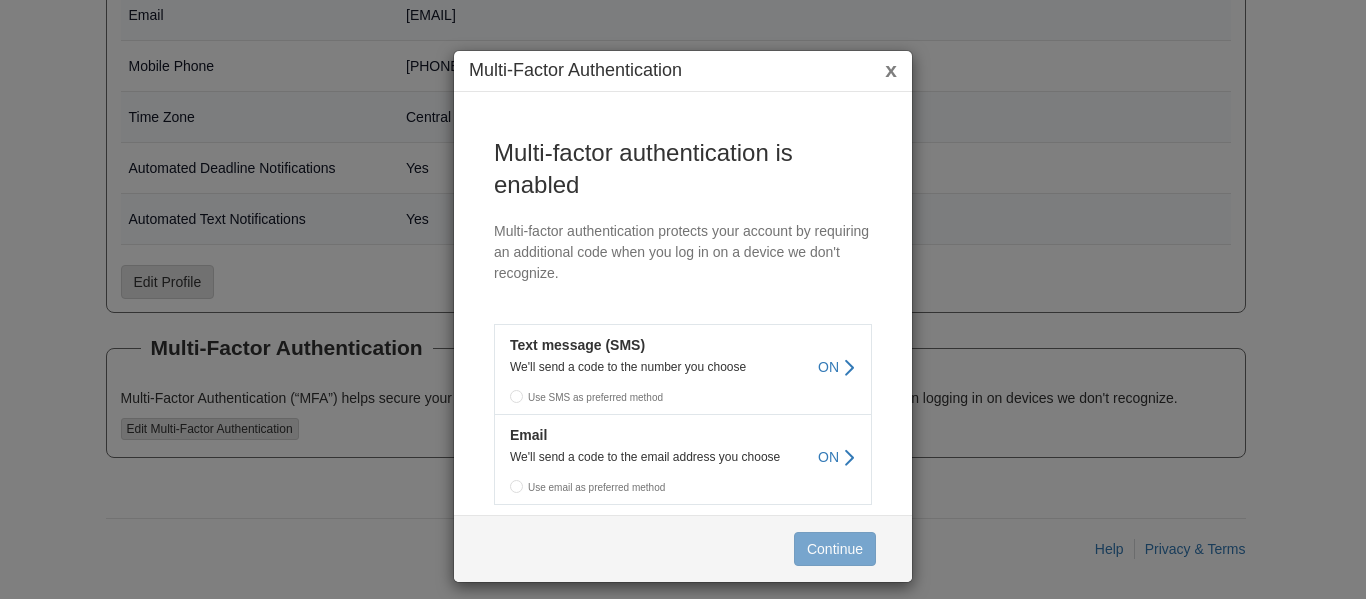 click on "Use SMS as preferred method" at bounding box center [683, 394] 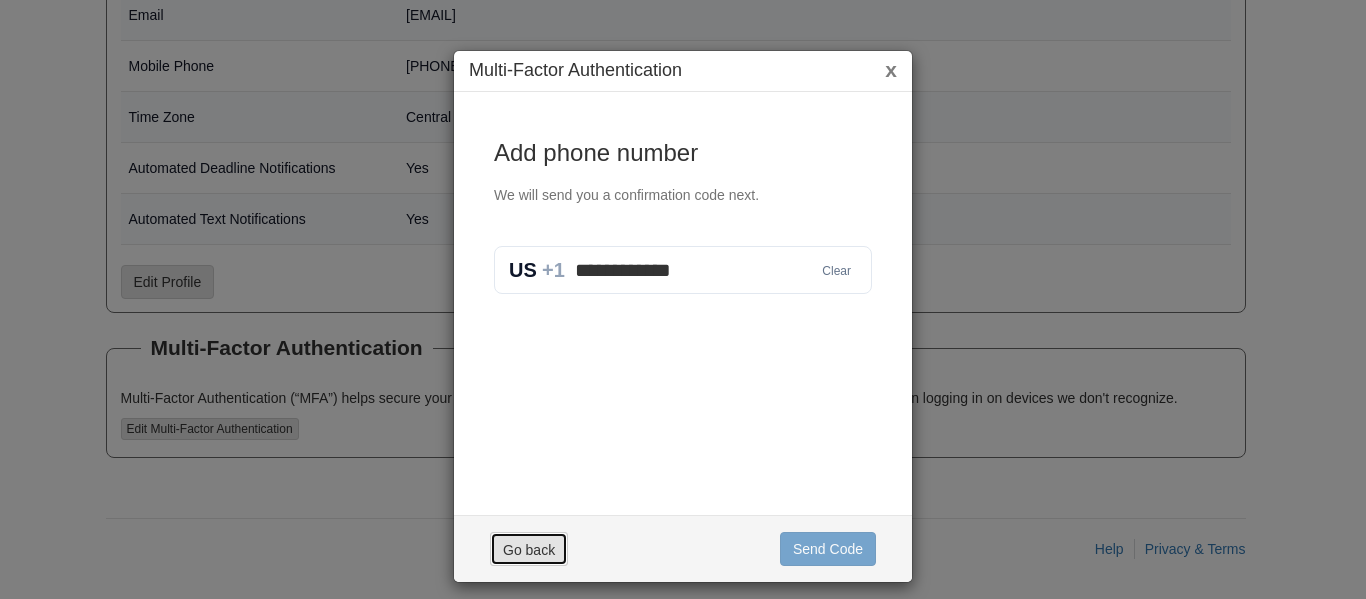 click on "Go back" at bounding box center (529, 549) 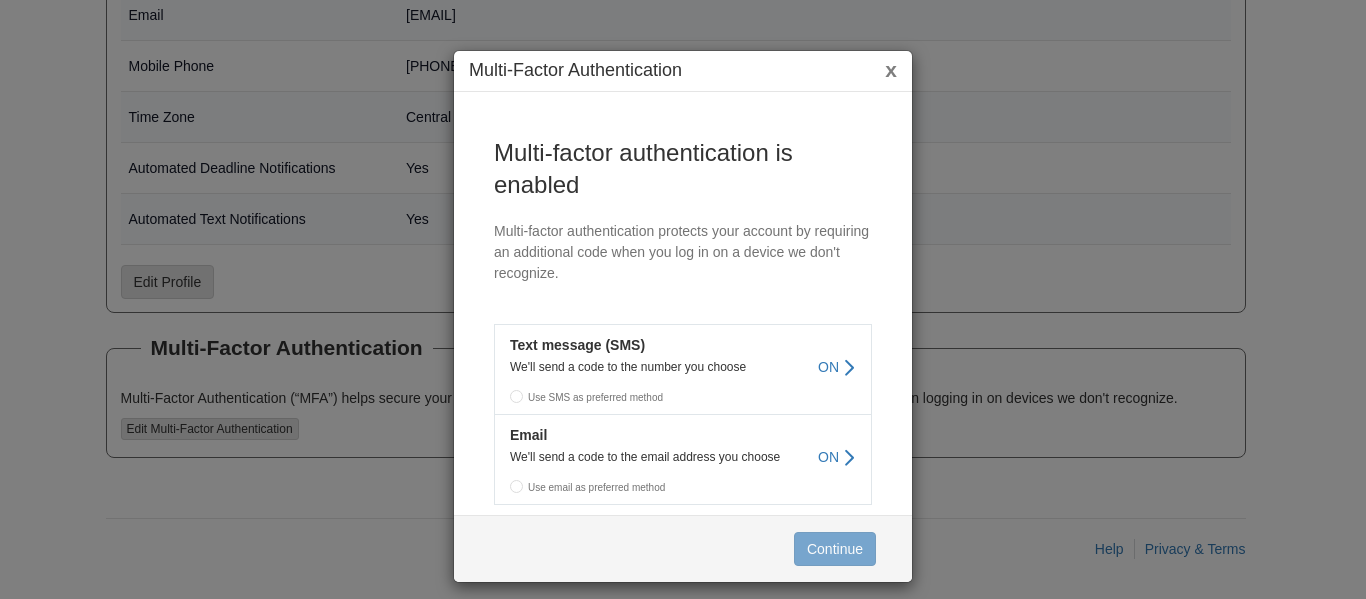 click on "Use email as preferred method" at bounding box center [683, 484] 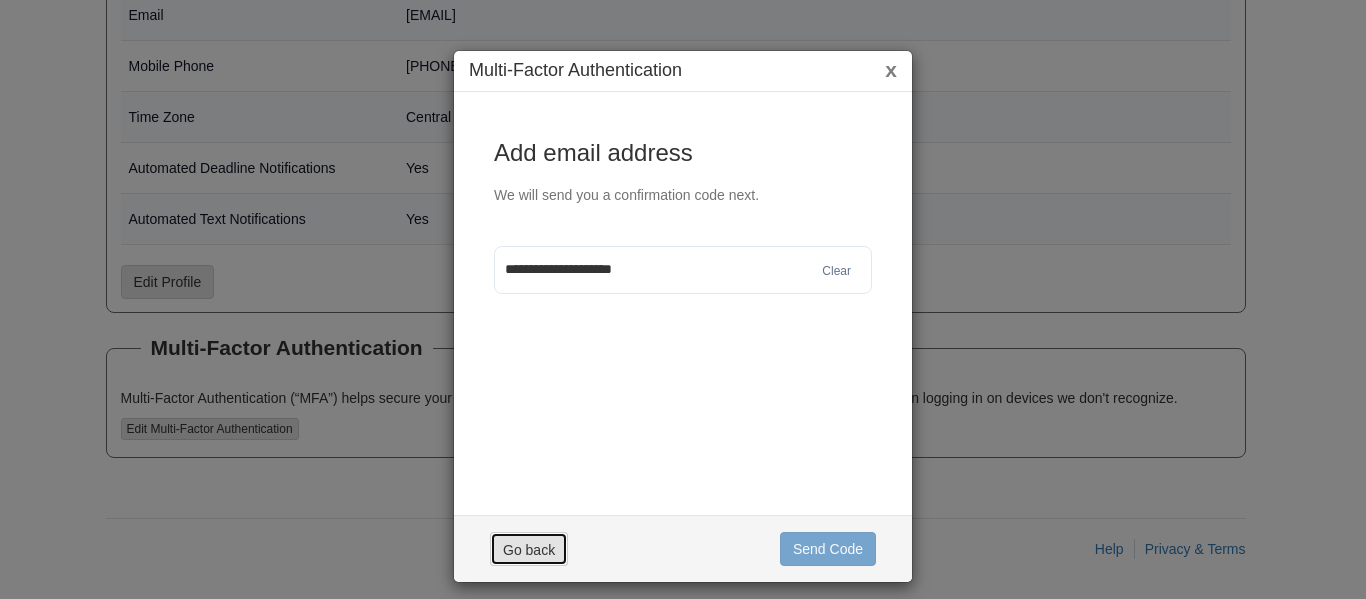 click on "Go back" at bounding box center (529, 549) 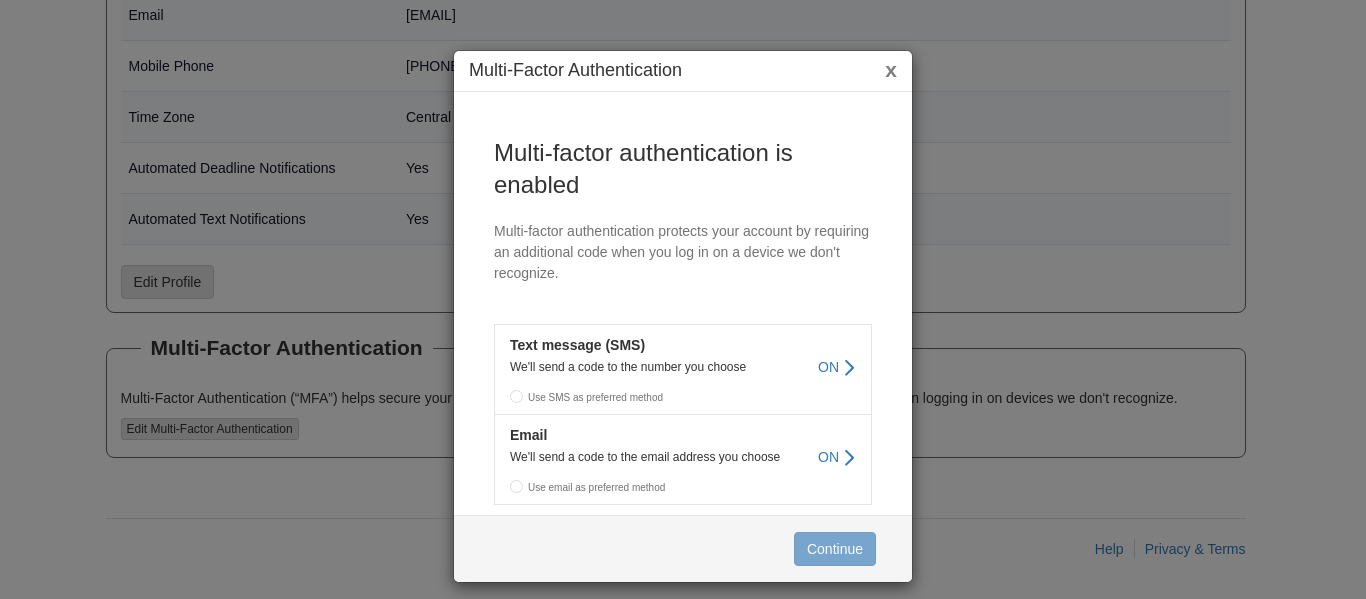 click on "x" at bounding box center [891, 69] 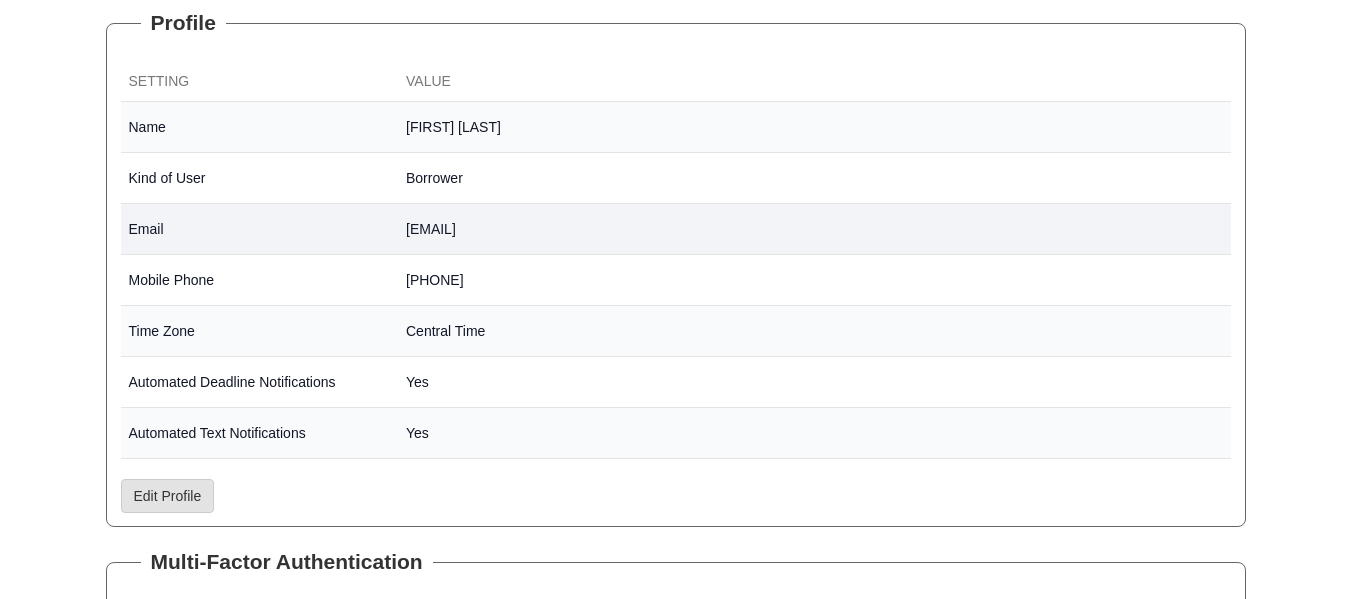 scroll, scrollTop: 0, scrollLeft: 0, axis: both 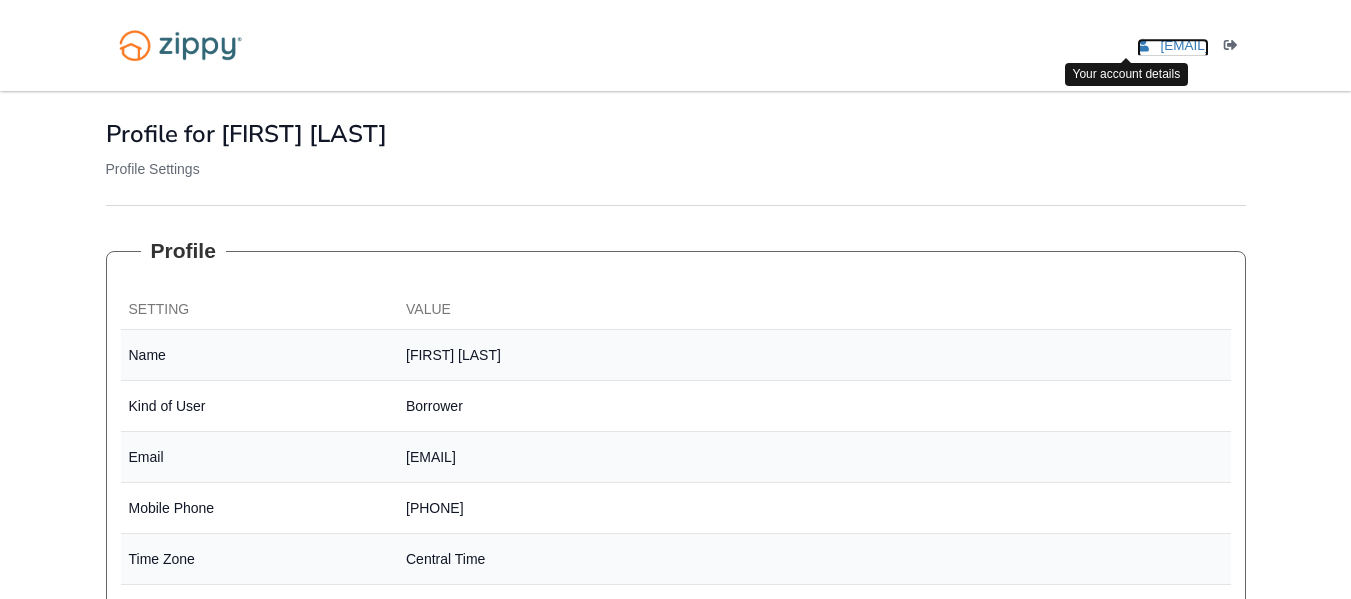 click on "[EMAIL]" at bounding box center [1184, 45] 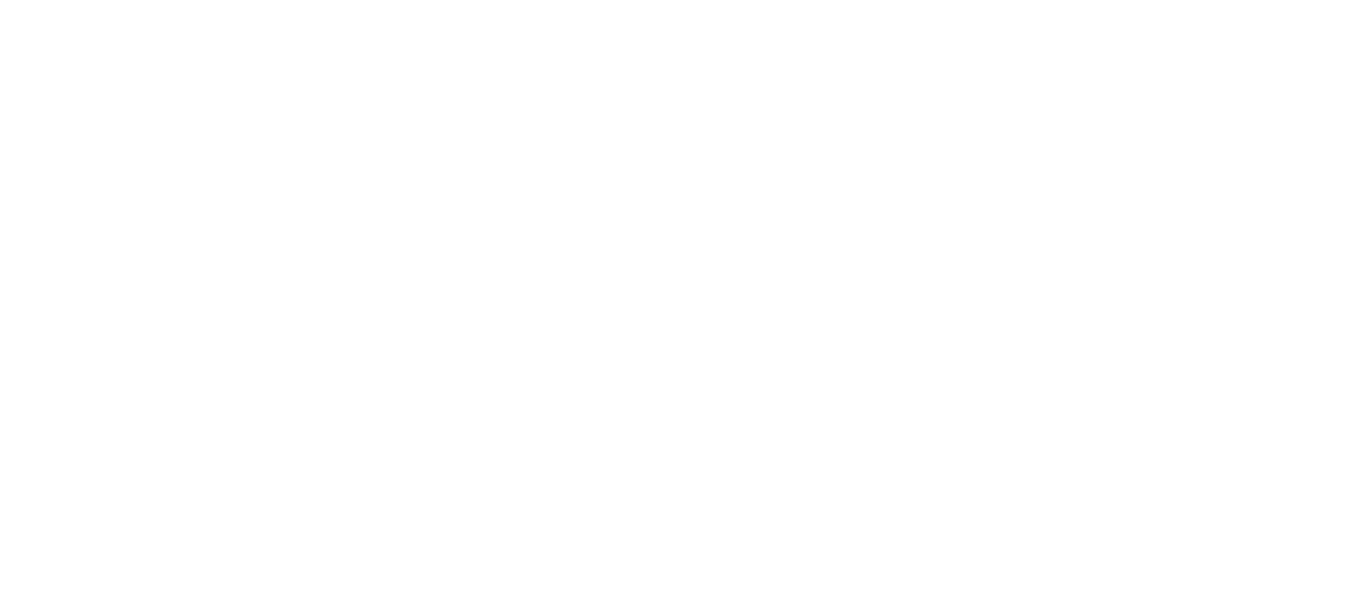 scroll, scrollTop: 0, scrollLeft: 0, axis: both 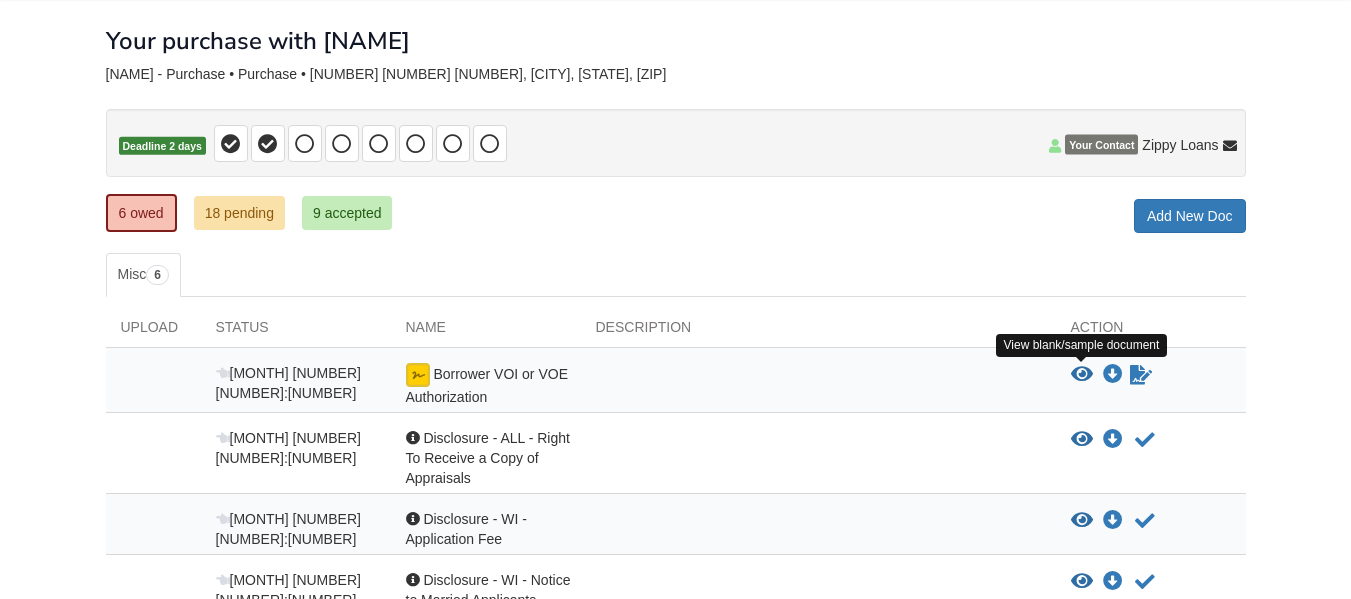 click at bounding box center (1082, 375) 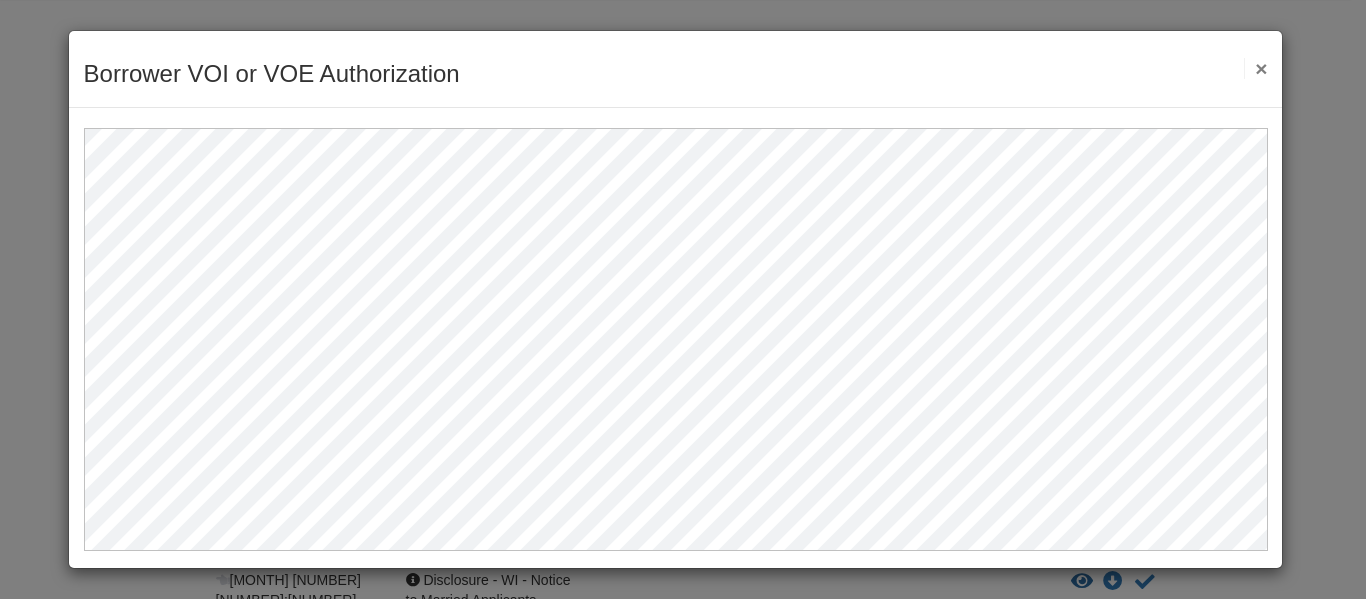 click on "×" at bounding box center (1255, 68) 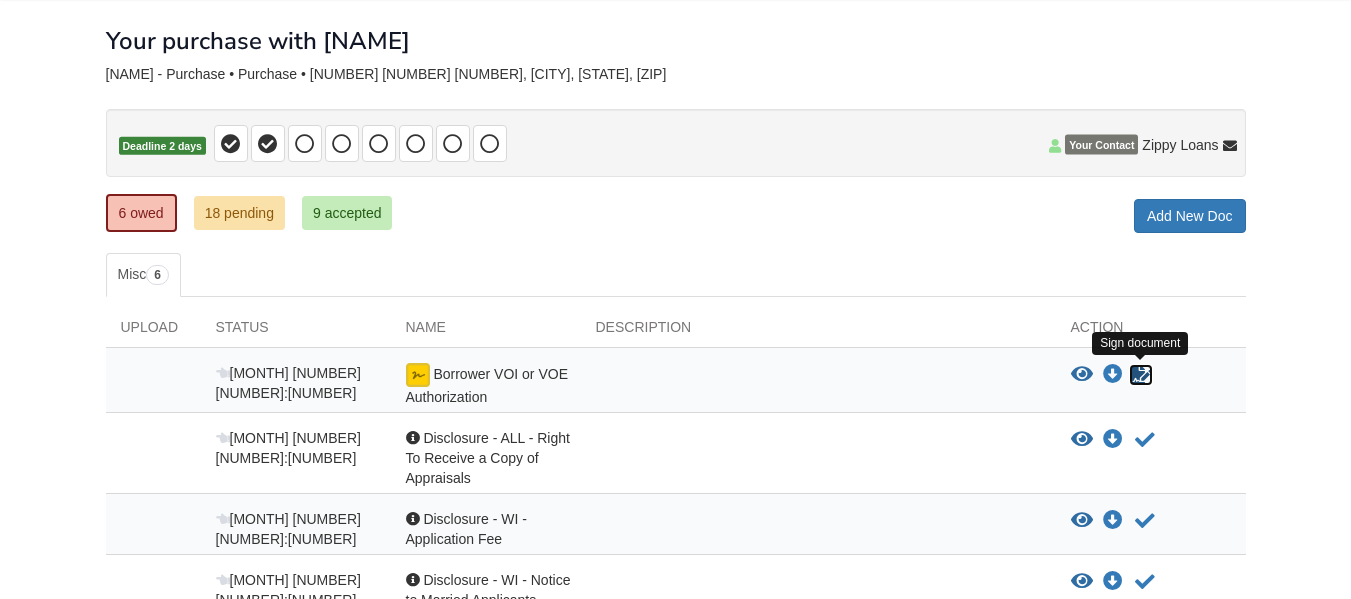 click at bounding box center (1141, 375) 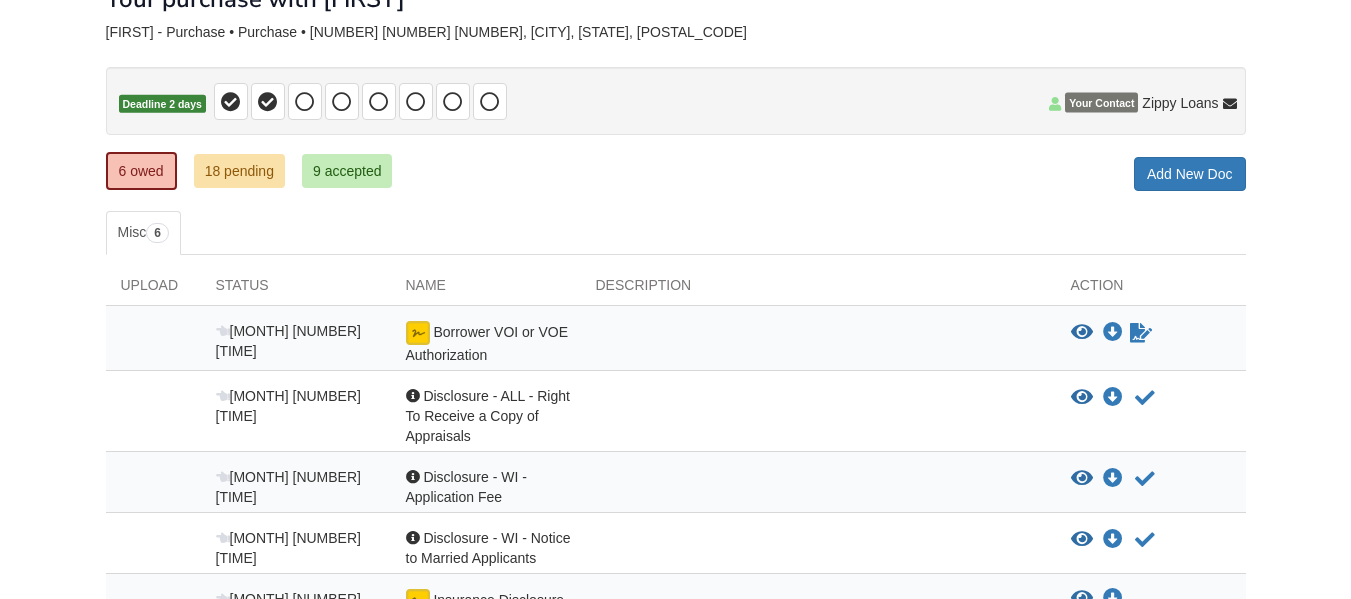 scroll, scrollTop: 141, scrollLeft: 0, axis: vertical 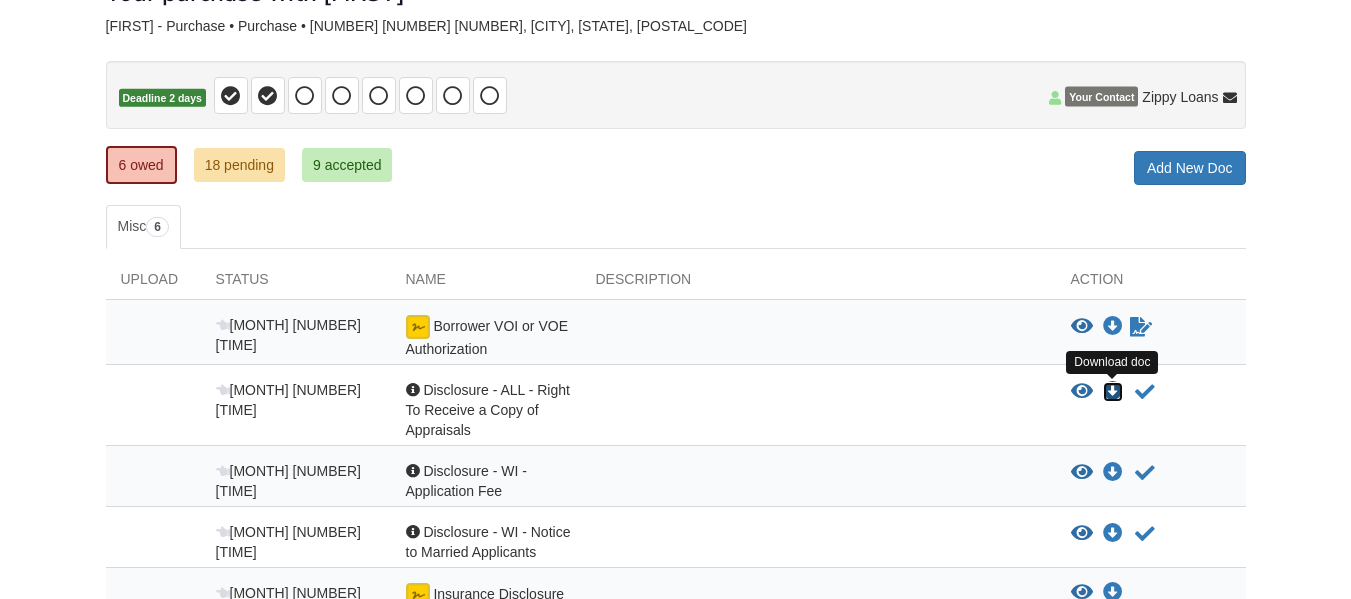 click at bounding box center (1113, 392) 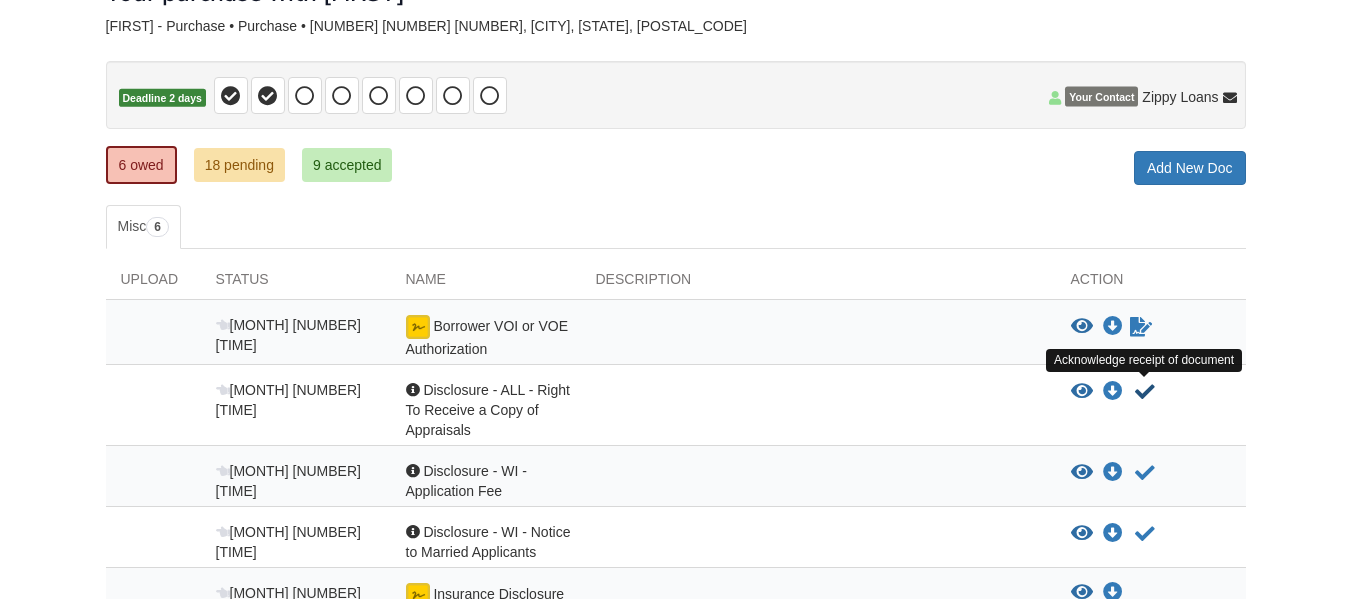click at bounding box center [1145, 392] 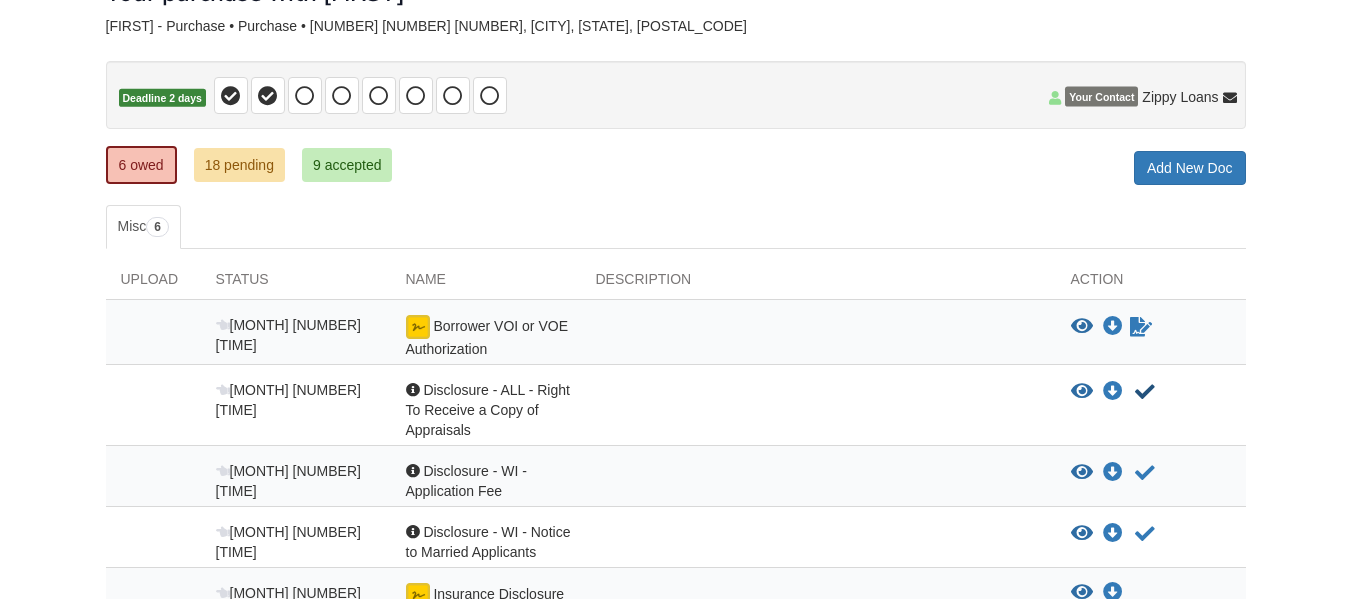 click at bounding box center [1145, 392] 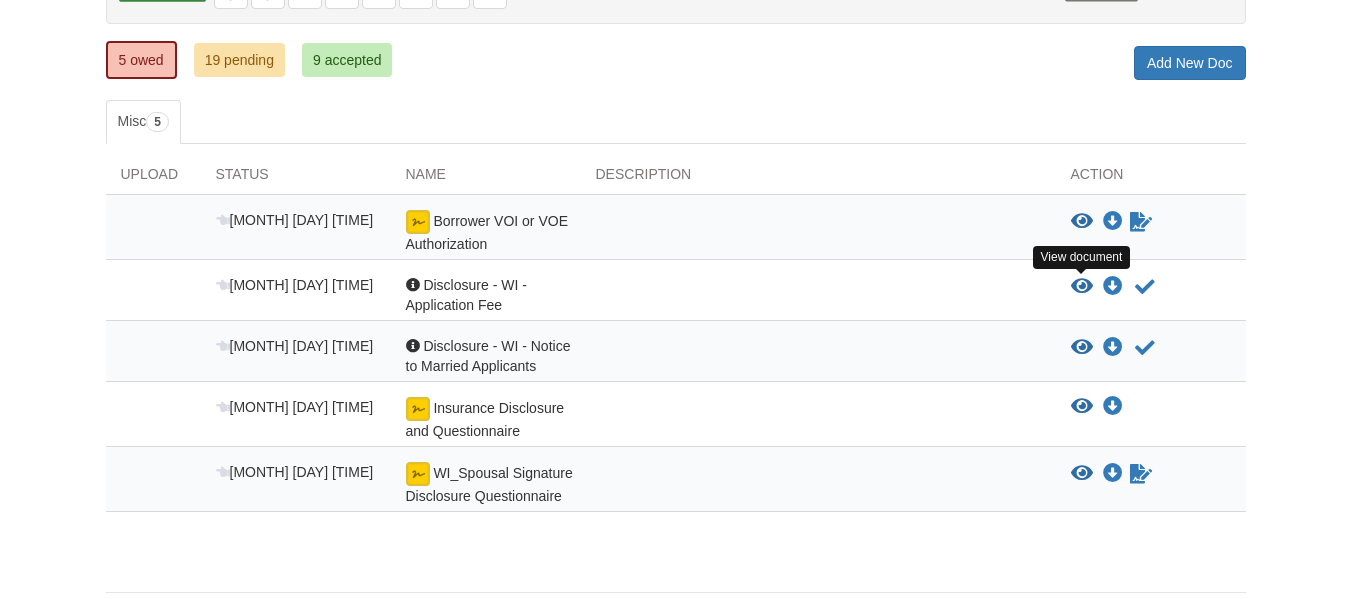 scroll, scrollTop: 247, scrollLeft: 0, axis: vertical 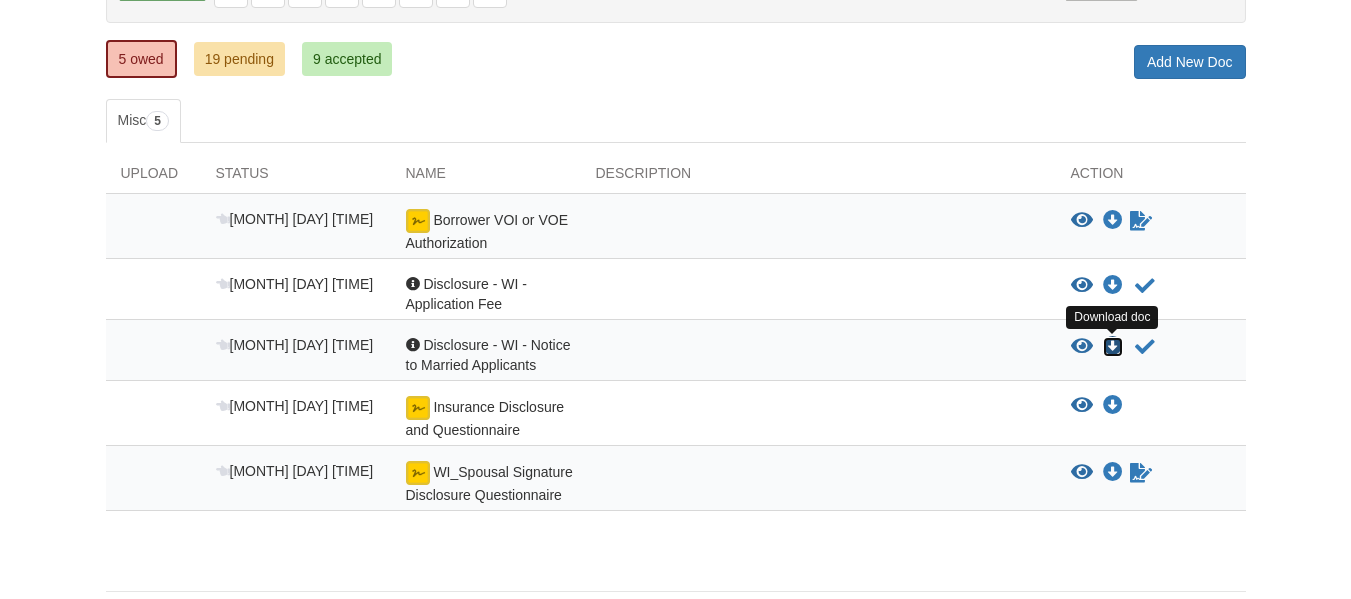 click at bounding box center [1113, 347] 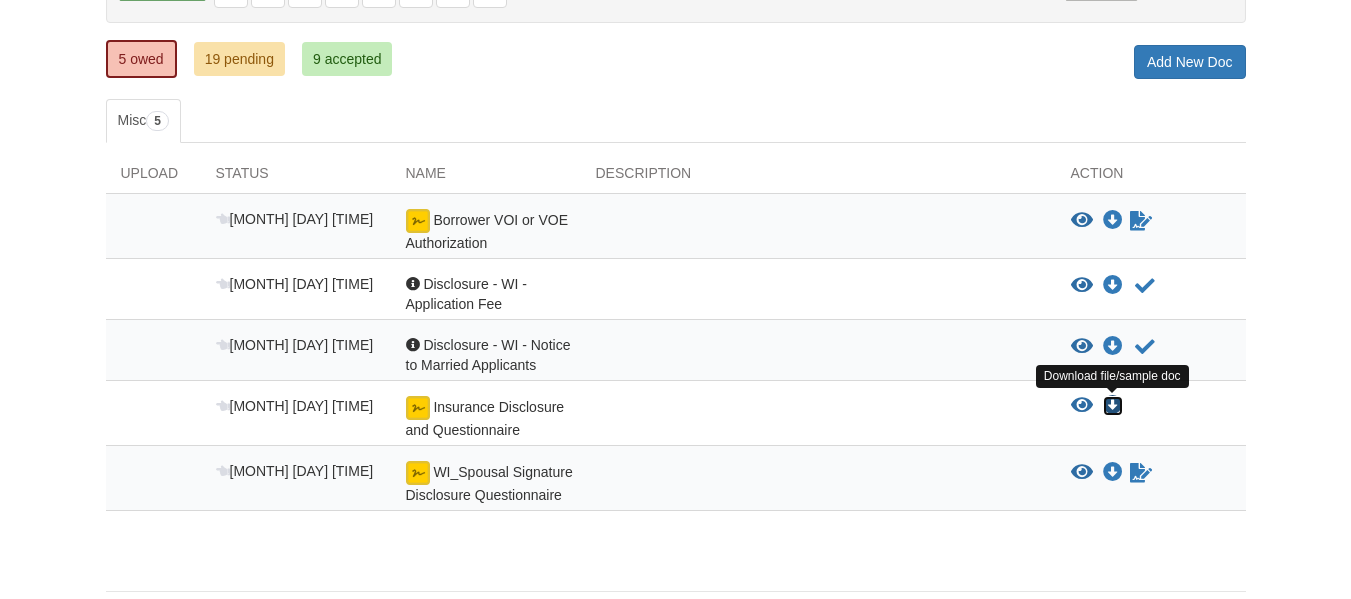 click at bounding box center [1113, 406] 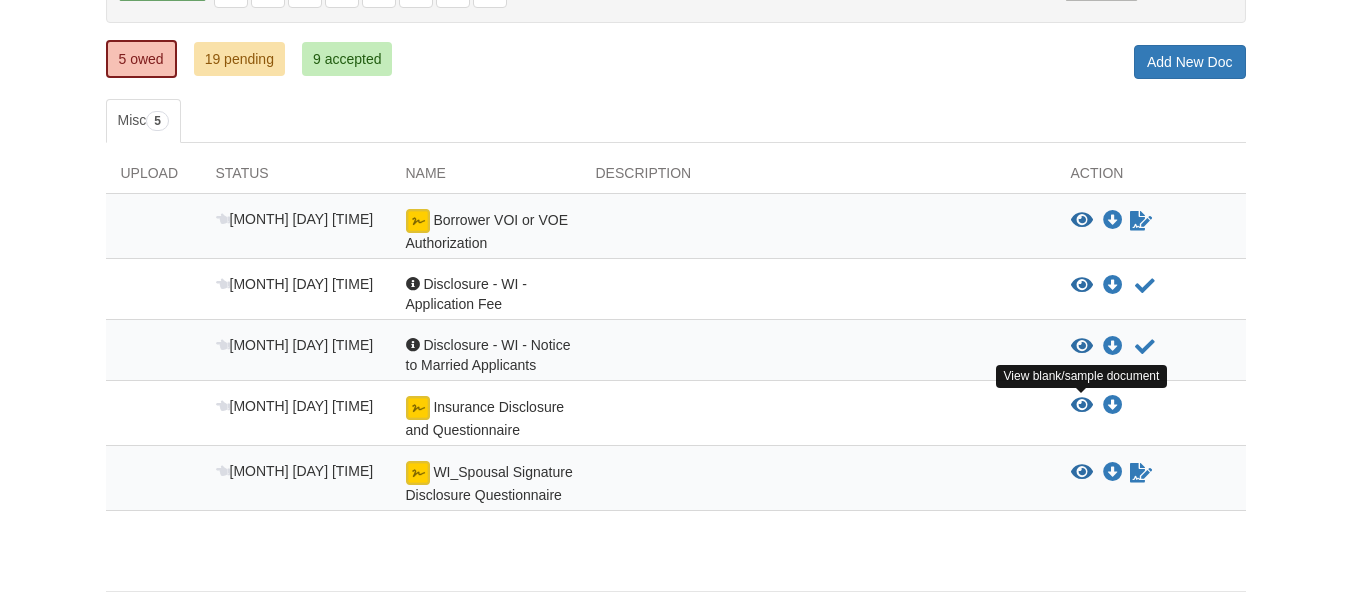click at bounding box center (1082, 406) 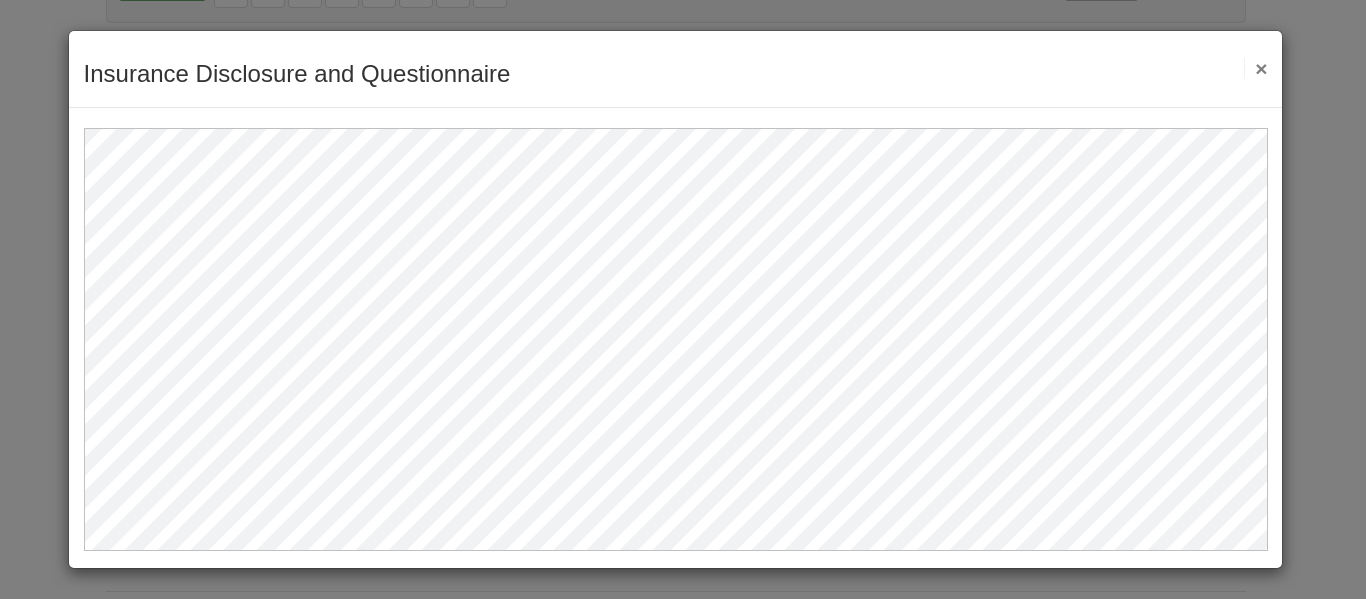 click on "×" at bounding box center [1255, 68] 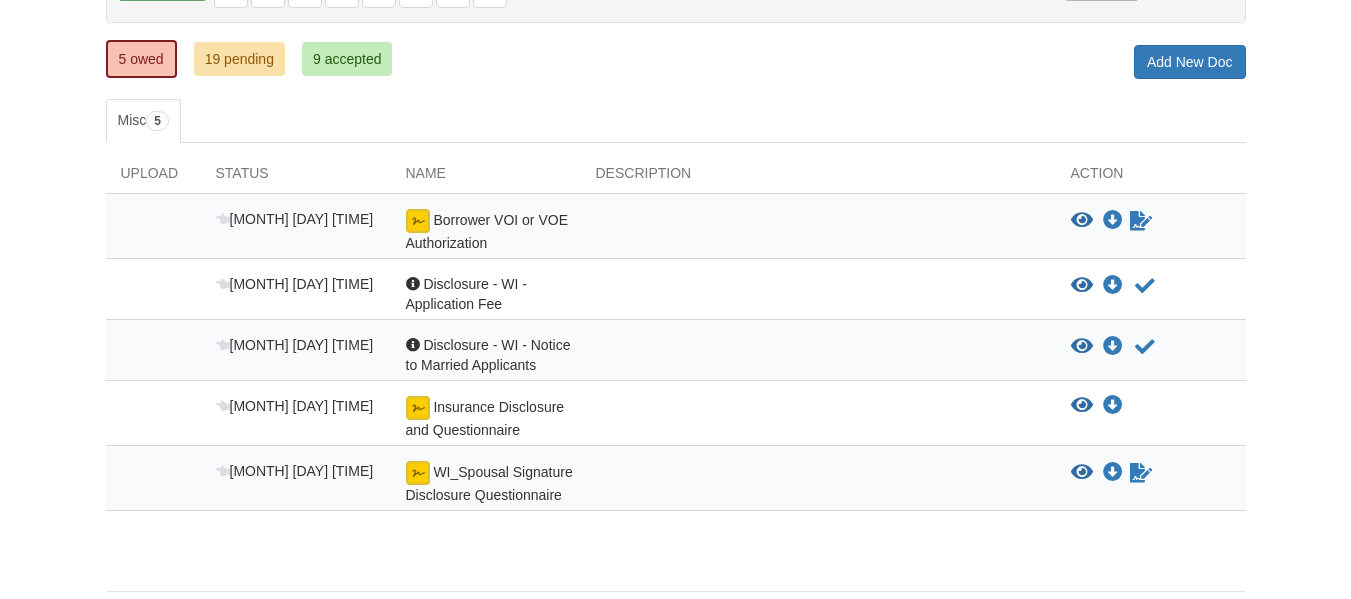 scroll, scrollTop: 320, scrollLeft: 0, axis: vertical 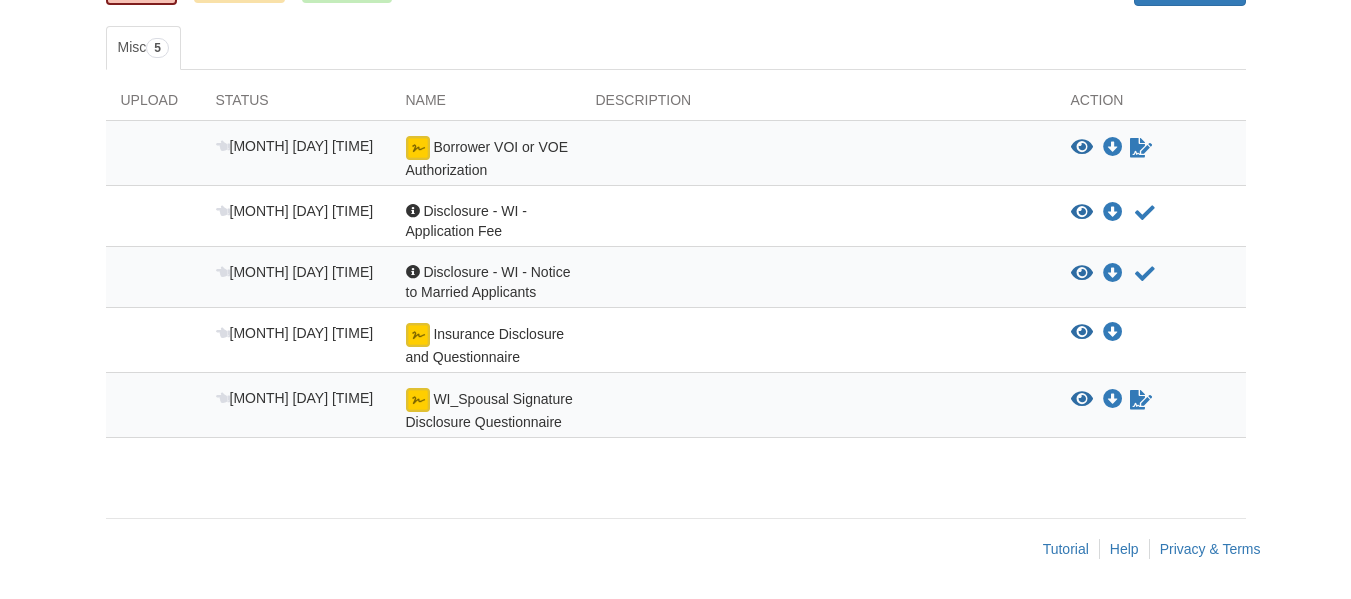 click on "View blank/sample document
View blank/sample document
Download file/sample doc
Download file/sample doc" at bounding box center (1151, 345) 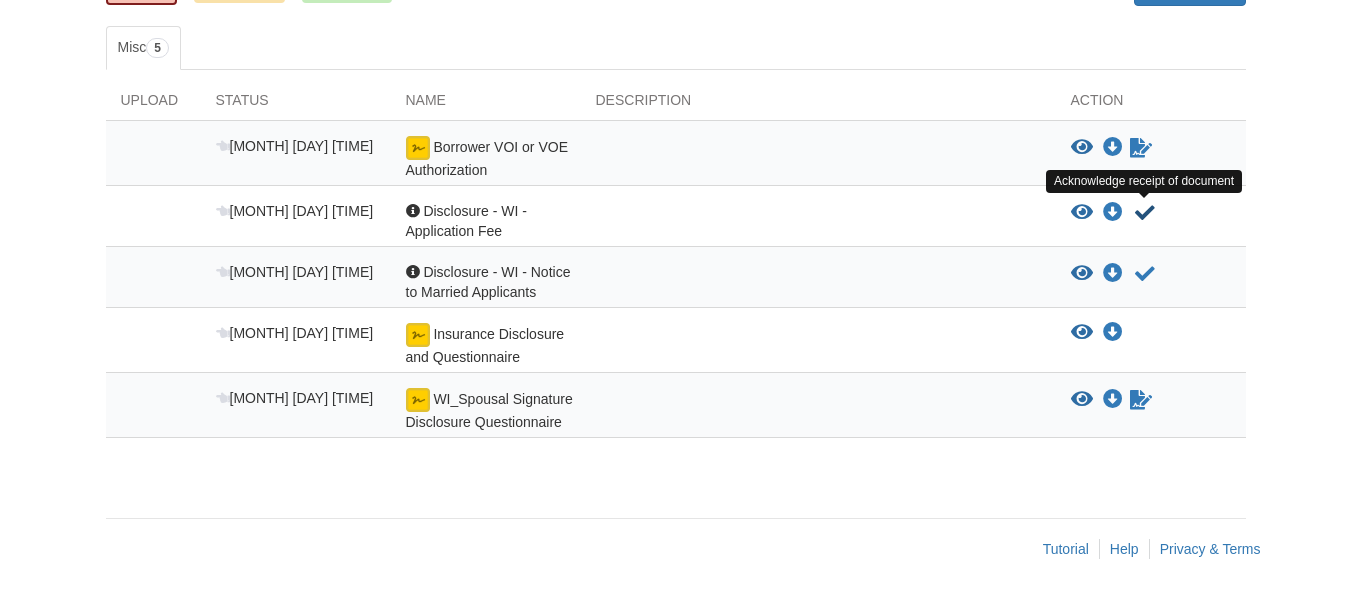 click at bounding box center [1145, 213] 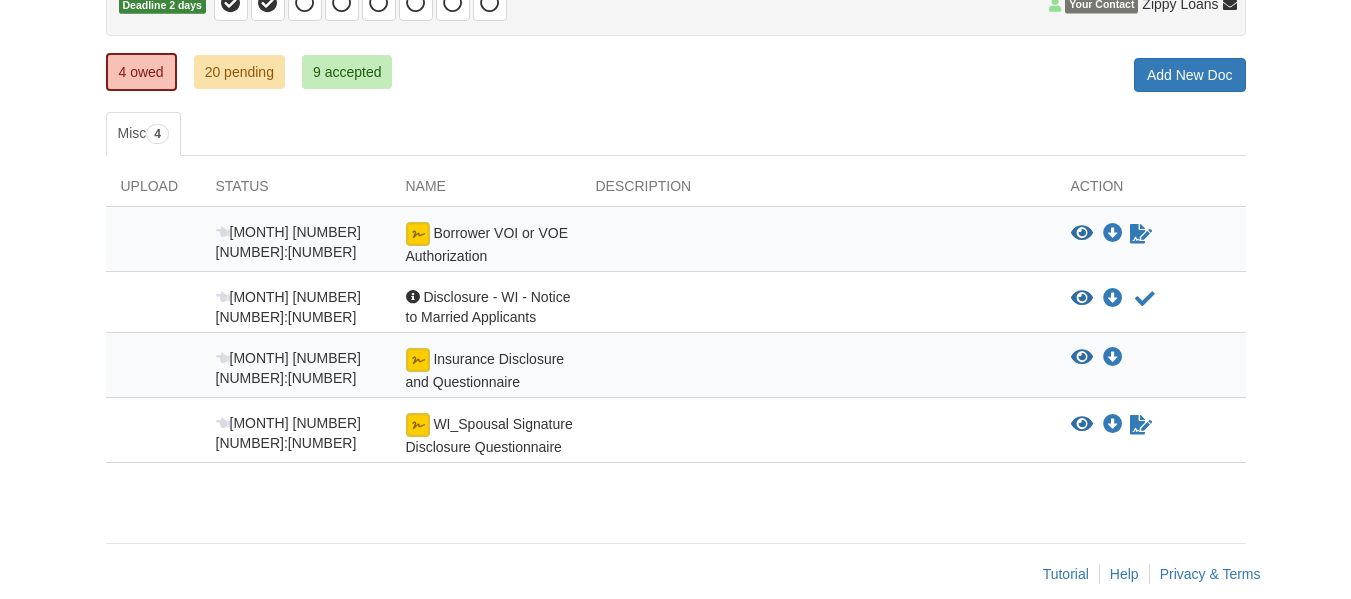 scroll, scrollTop: 235, scrollLeft: 0, axis: vertical 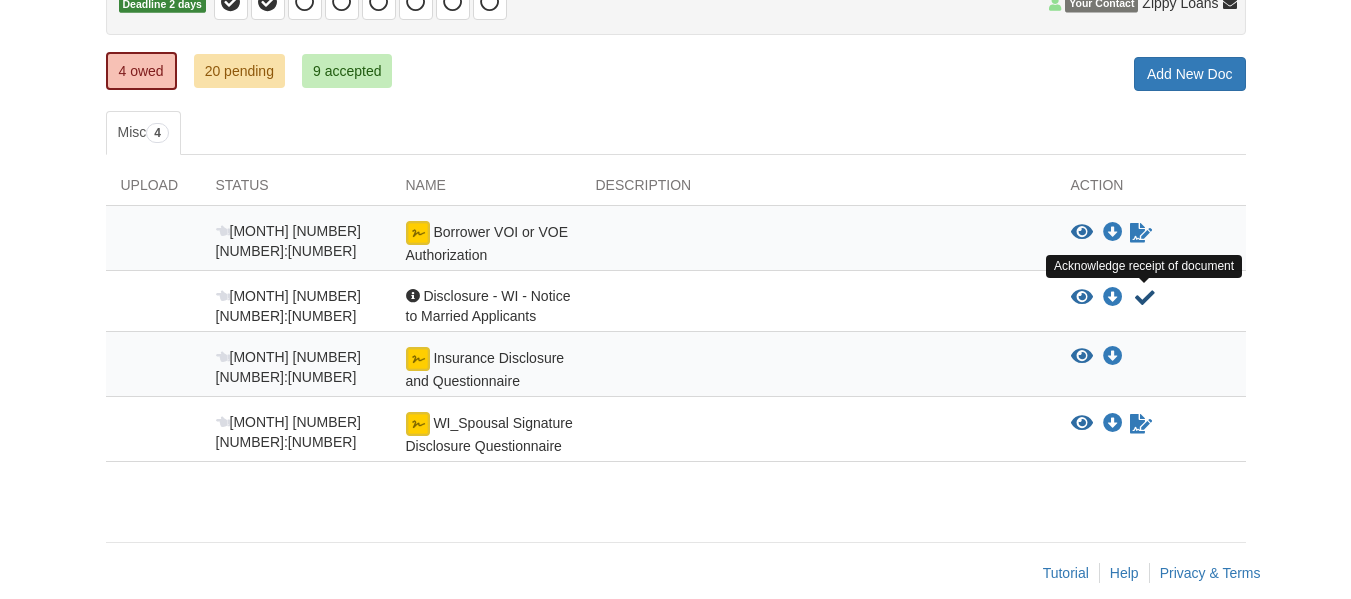 click at bounding box center [1145, 298] 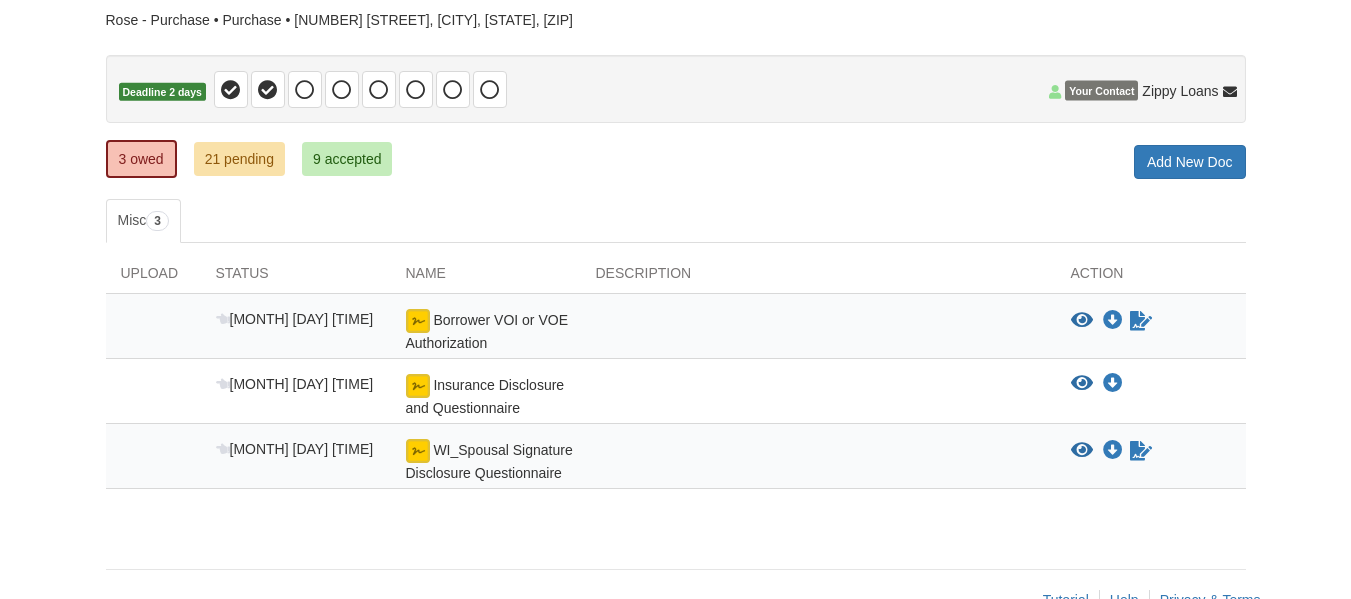 scroll, scrollTop: 148, scrollLeft: 0, axis: vertical 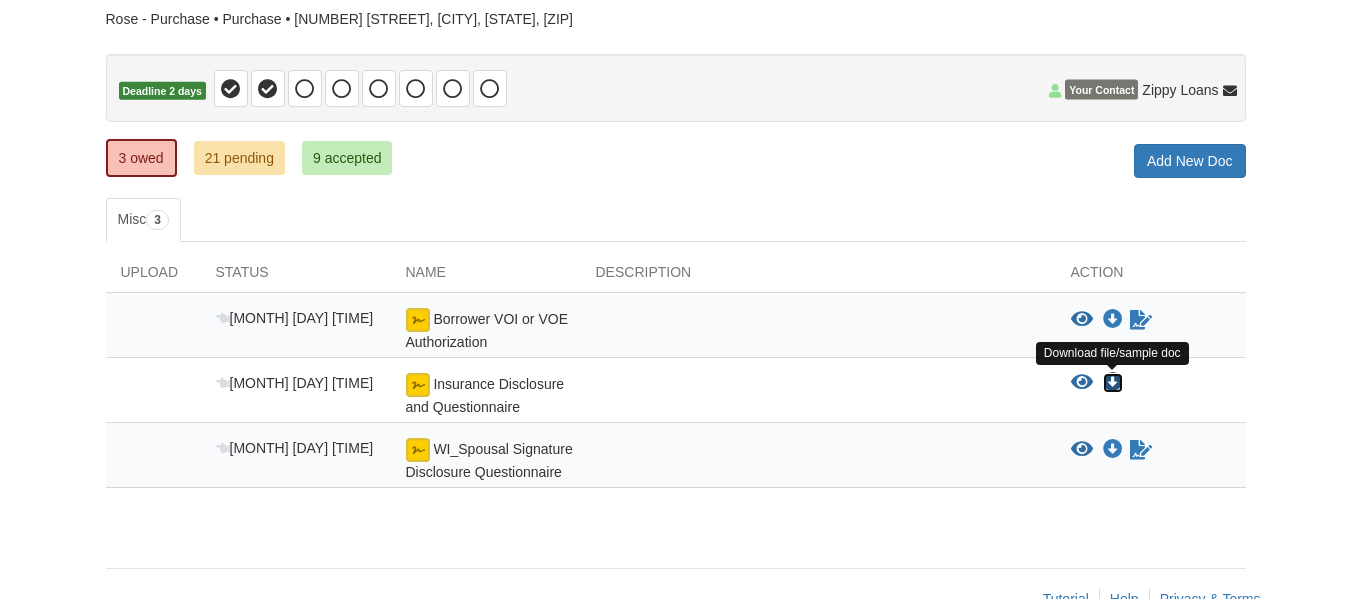 click at bounding box center (1113, 383) 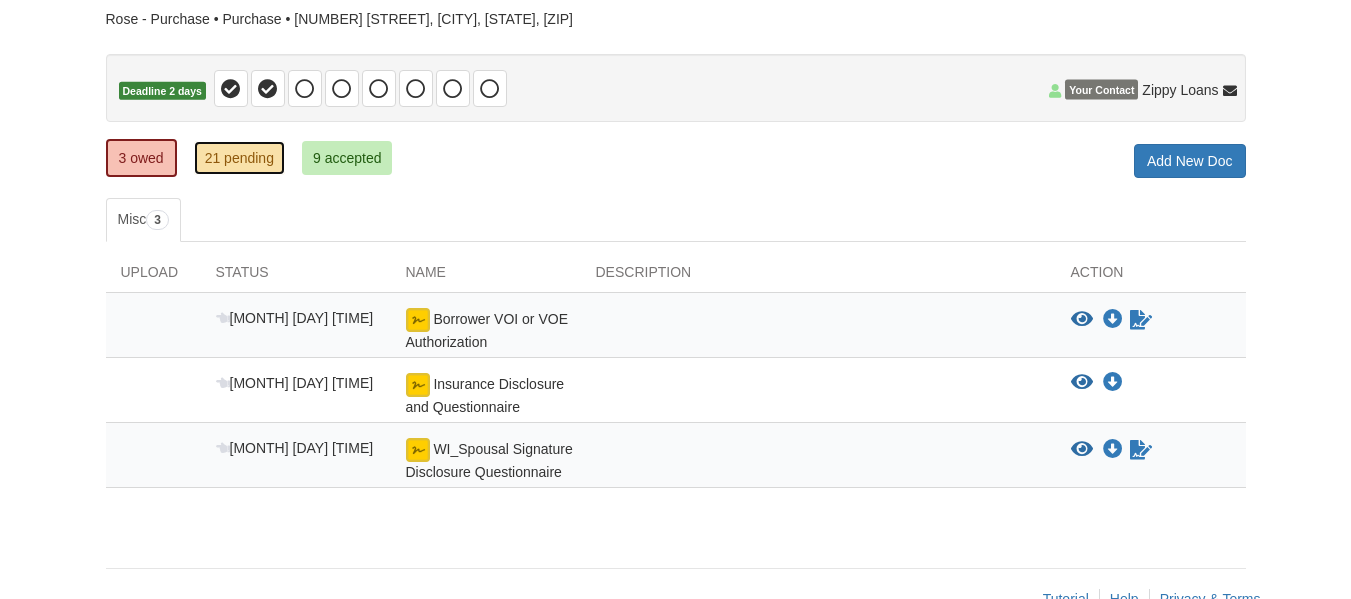click on "21 pending" at bounding box center (239, 158) 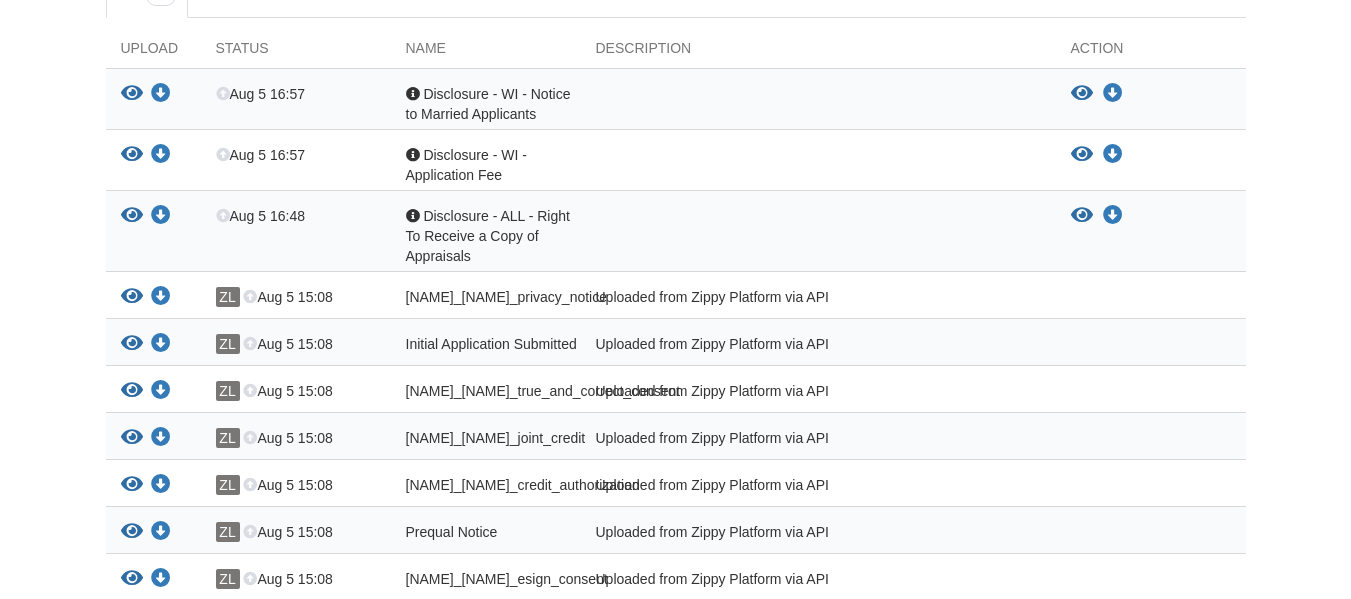 scroll, scrollTop: 400, scrollLeft: 0, axis: vertical 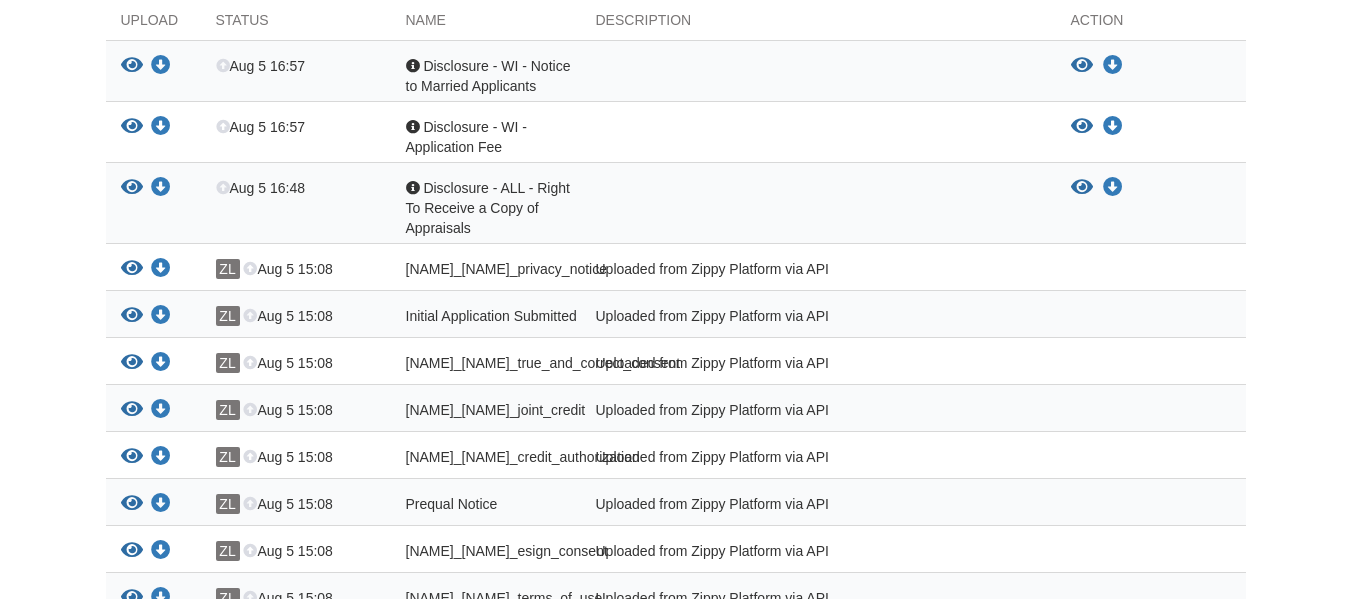 click on "ZL    Aug 5 15:08" at bounding box center [296, 272] 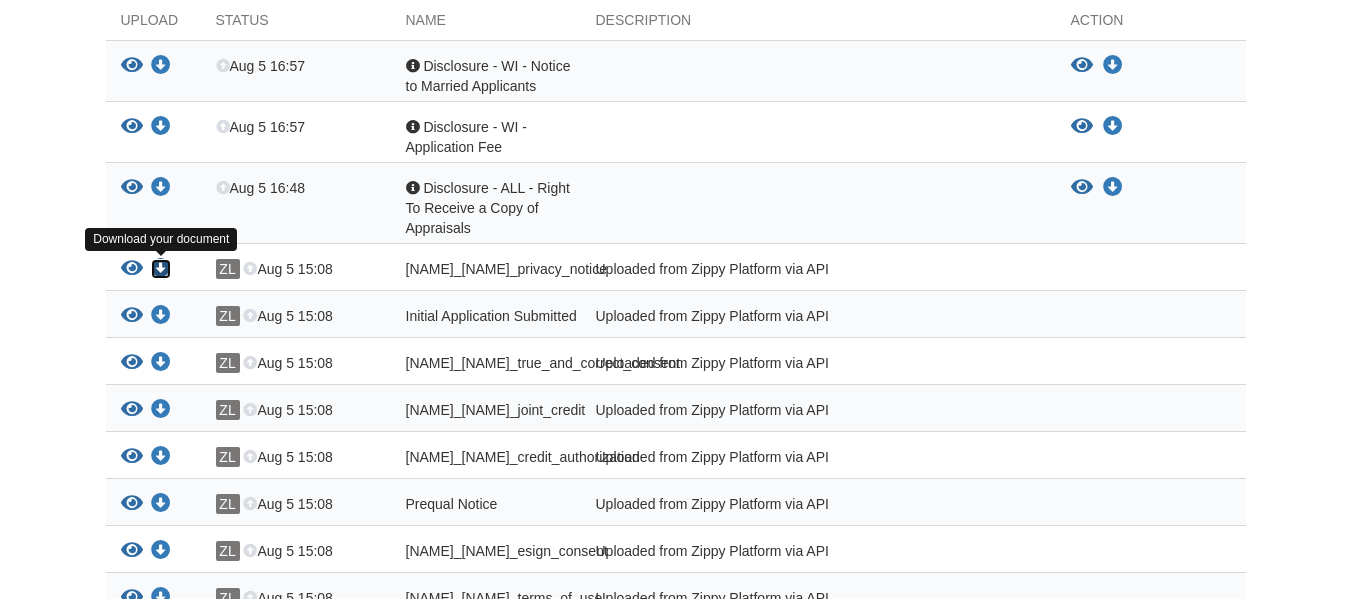 click at bounding box center (161, 269) 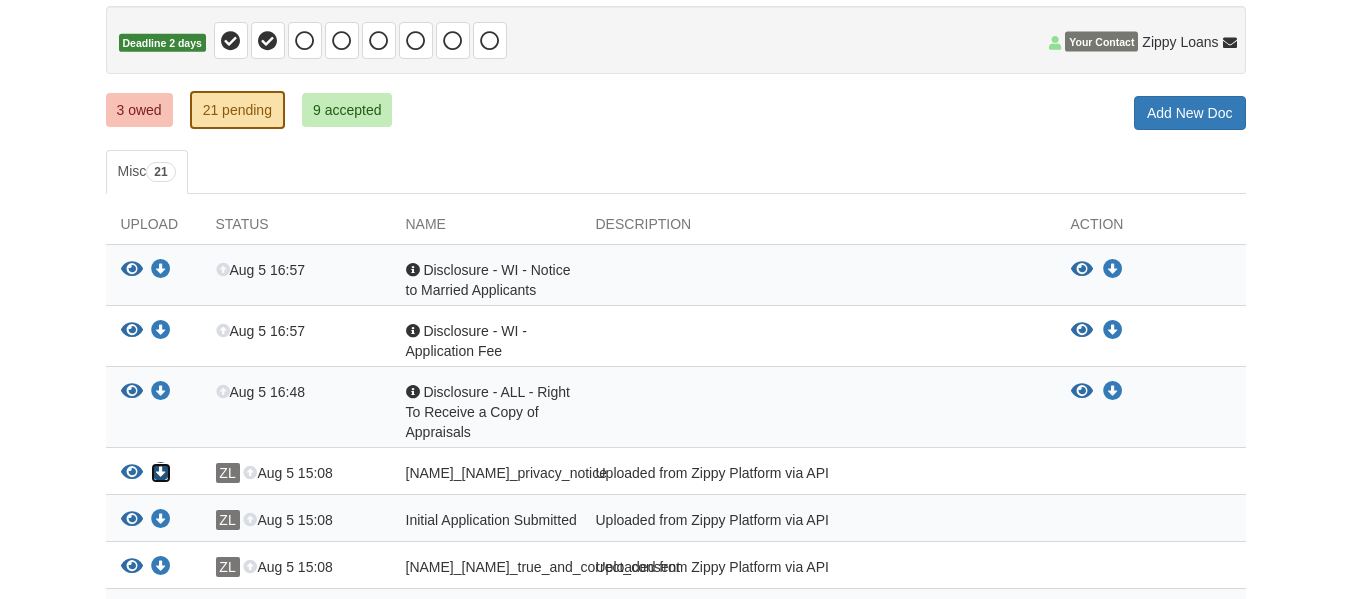 scroll, scrollTop: 195, scrollLeft: 0, axis: vertical 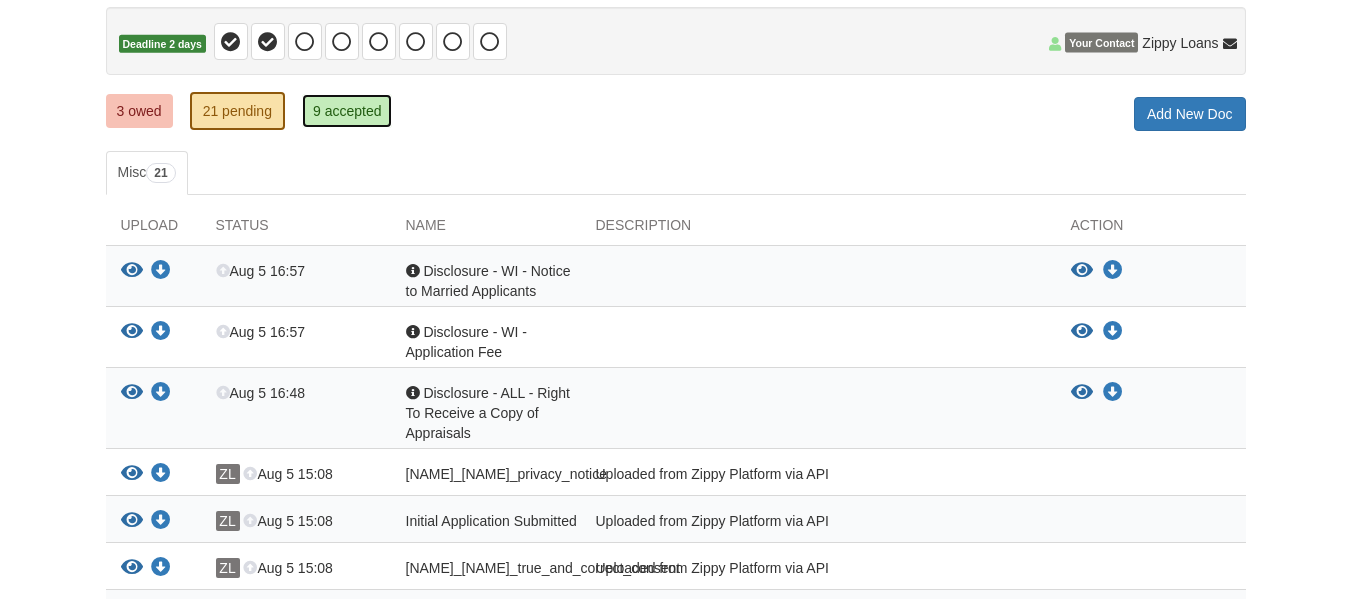 click on "9 accepted" at bounding box center (347, 111) 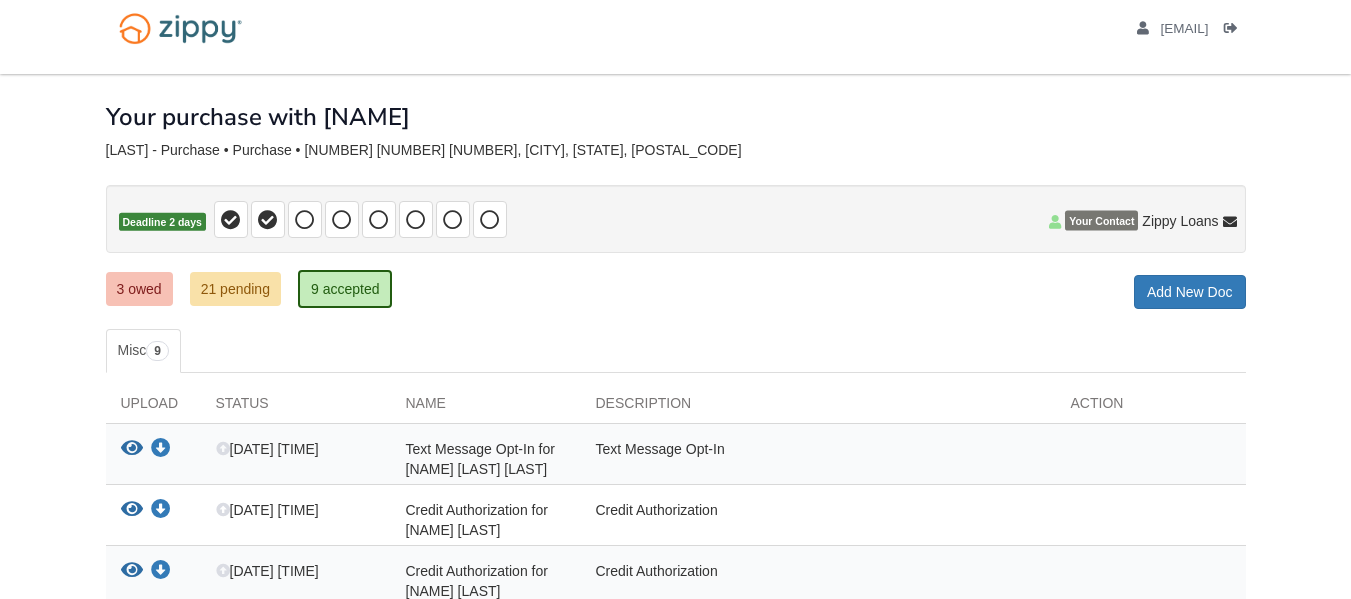scroll, scrollTop: 0, scrollLeft: 0, axis: both 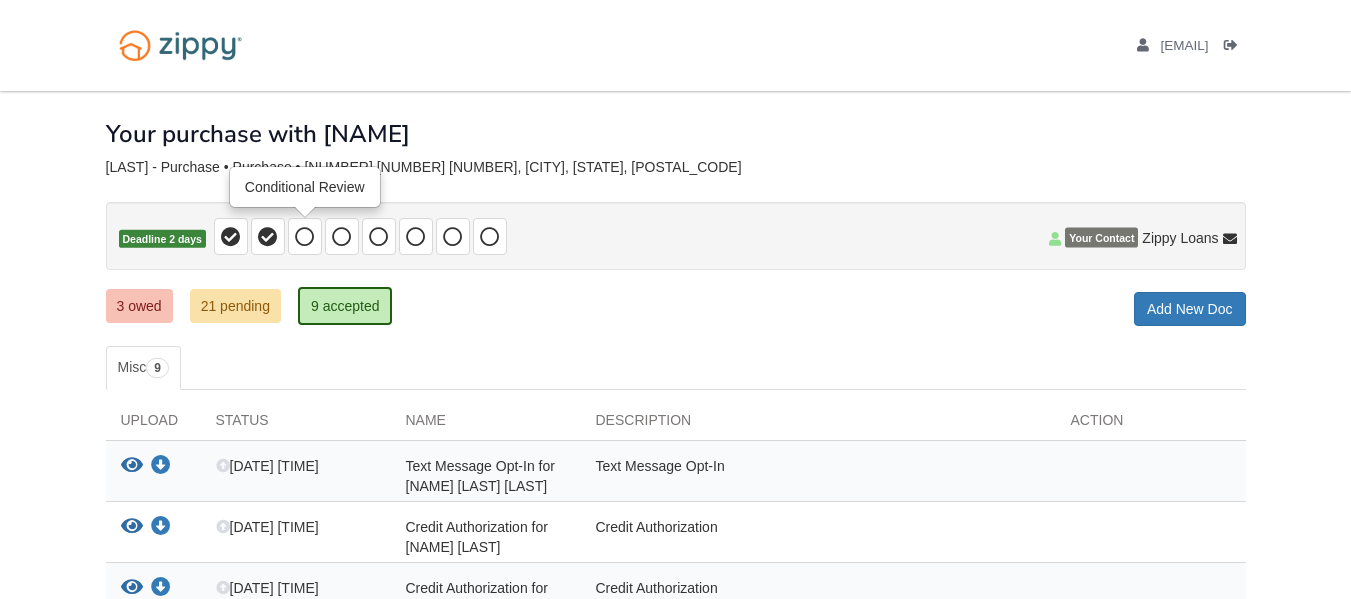 click at bounding box center [305, 237] 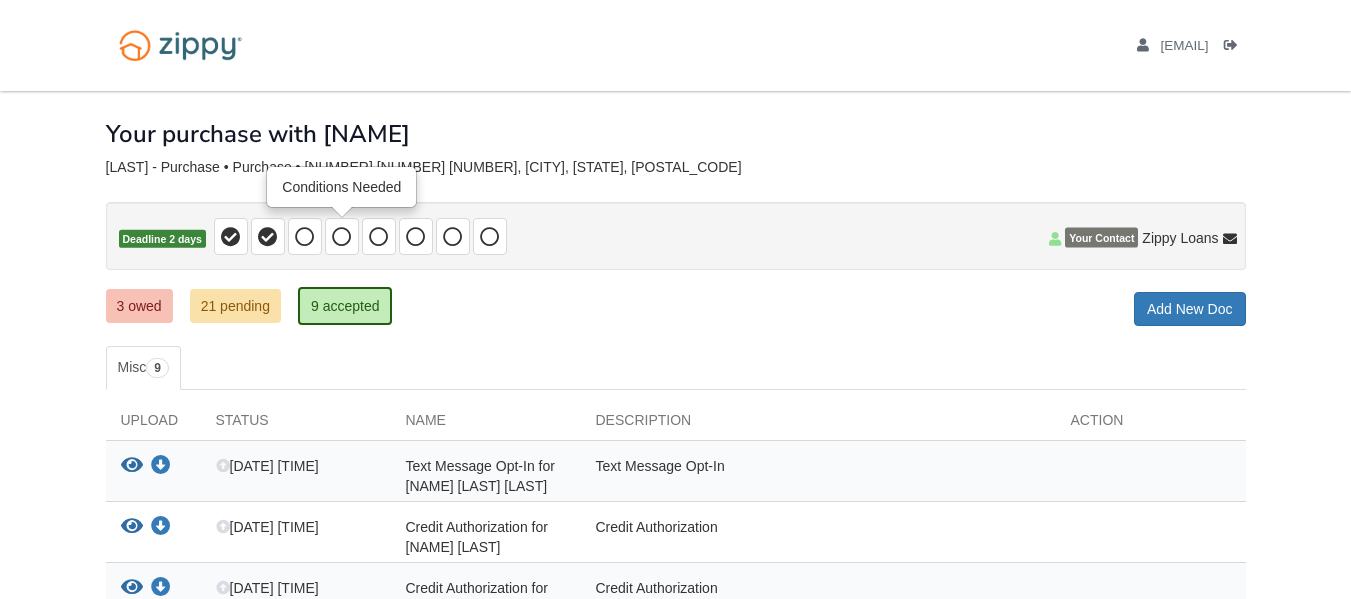 click at bounding box center [342, 237] 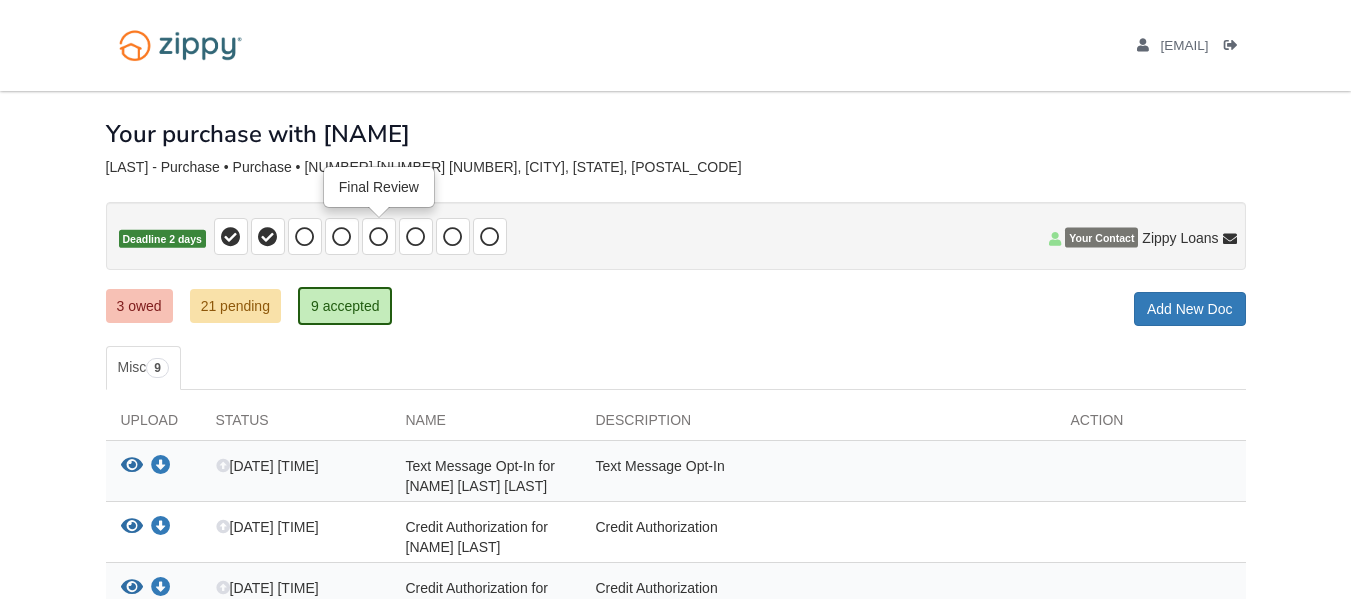 click at bounding box center [379, 237] 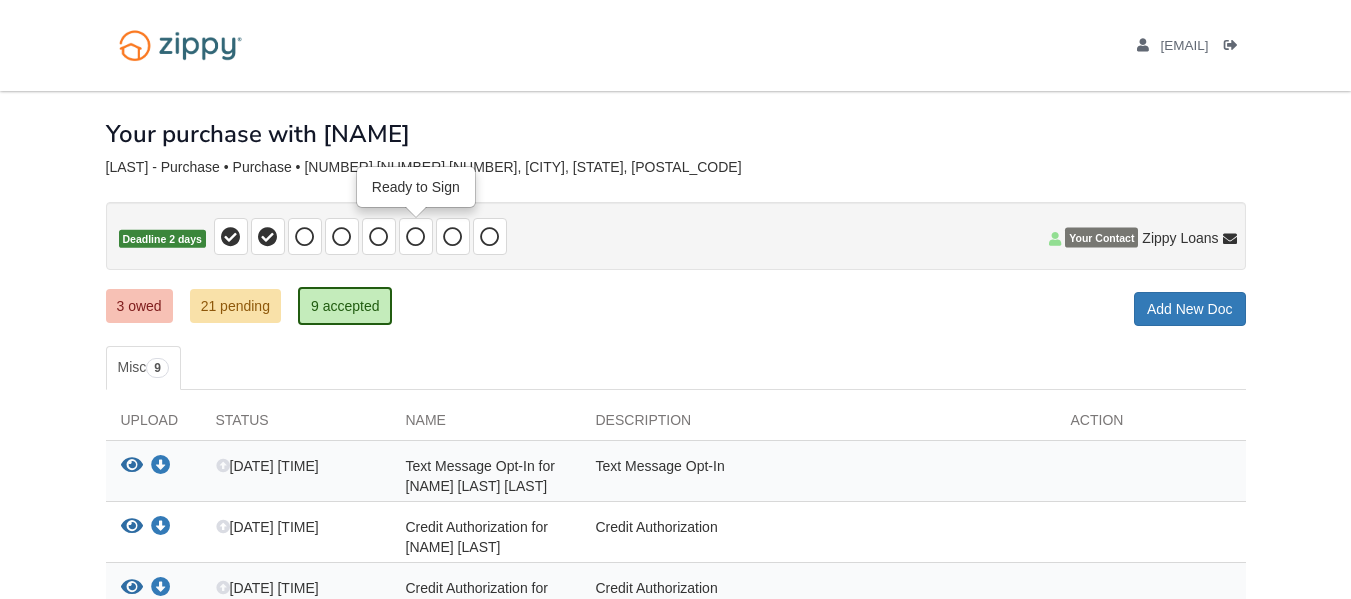 click at bounding box center (416, 237) 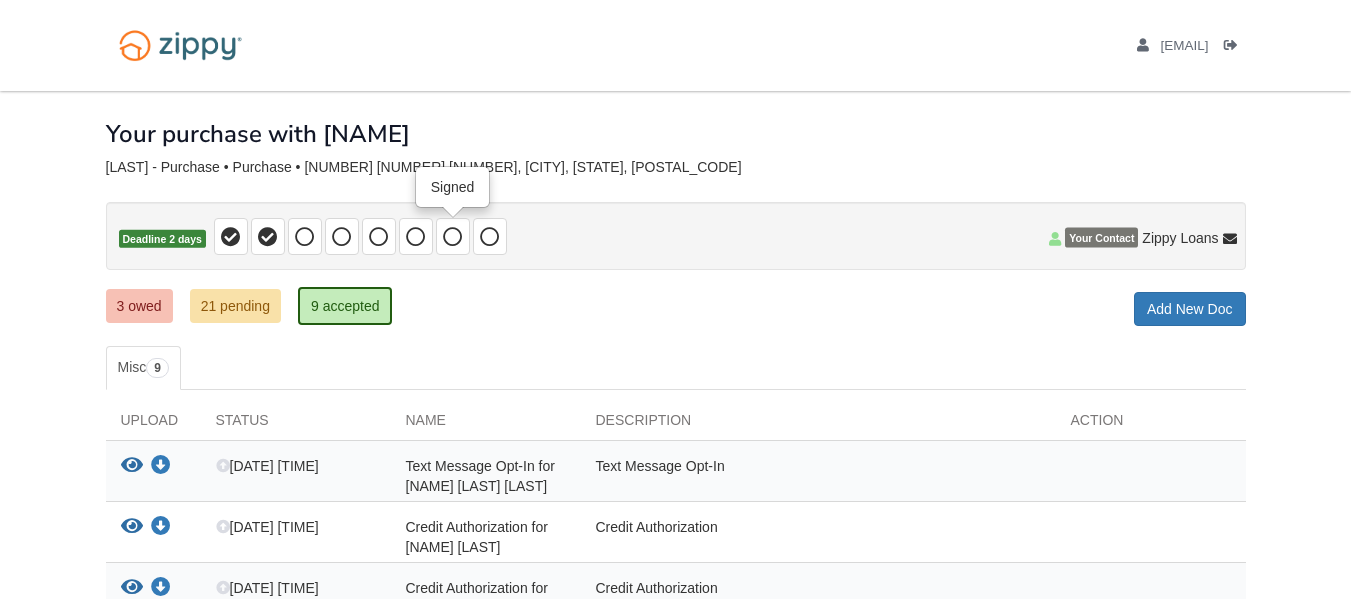click at bounding box center (453, 237) 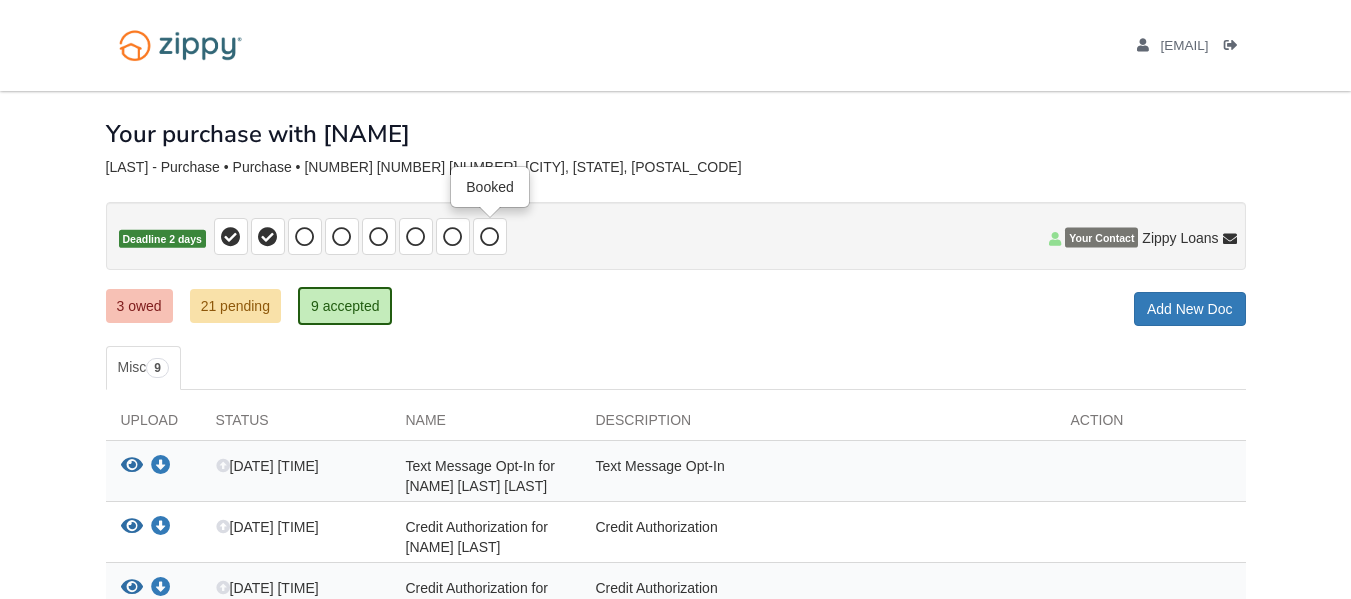 click at bounding box center (490, 237) 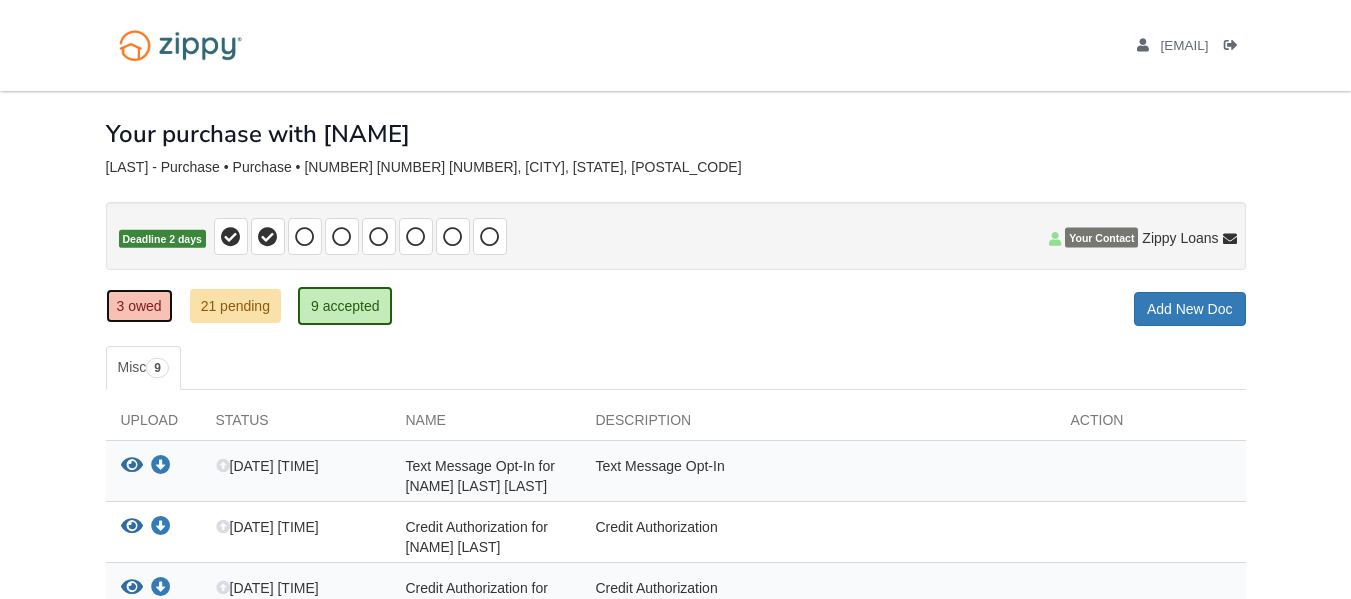 click on "3 owed" at bounding box center (139, 306) 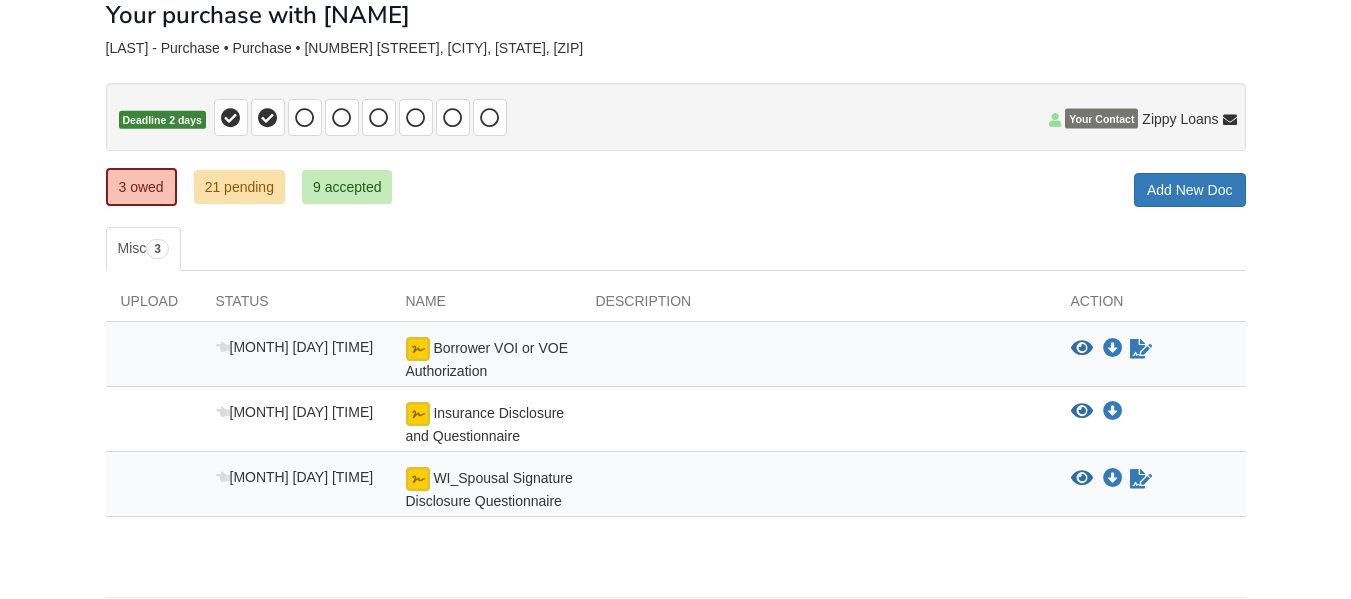scroll, scrollTop: 120, scrollLeft: 0, axis: vertical 